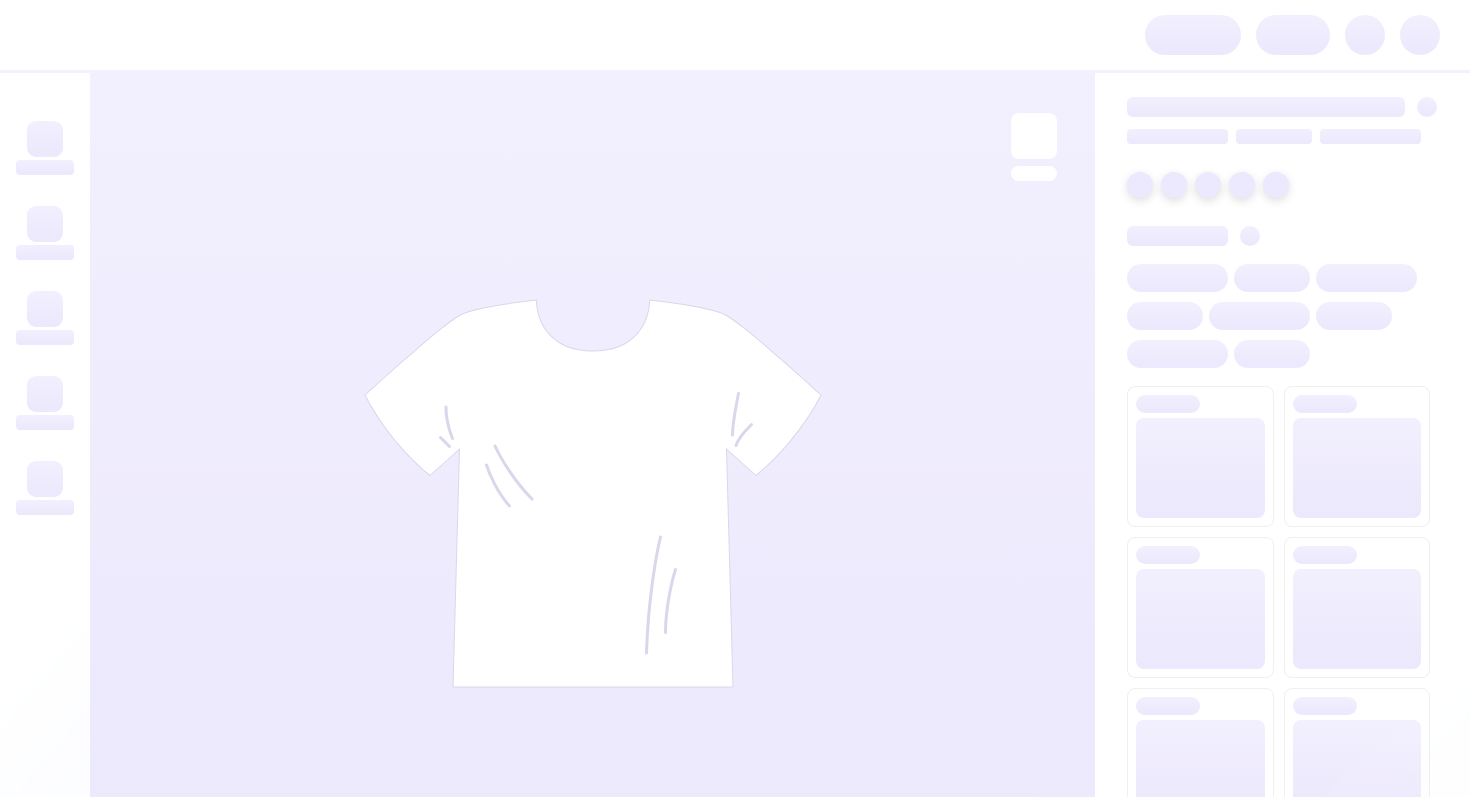 scroll, scrollTop: 0, scrollLeft: 0, axis: both 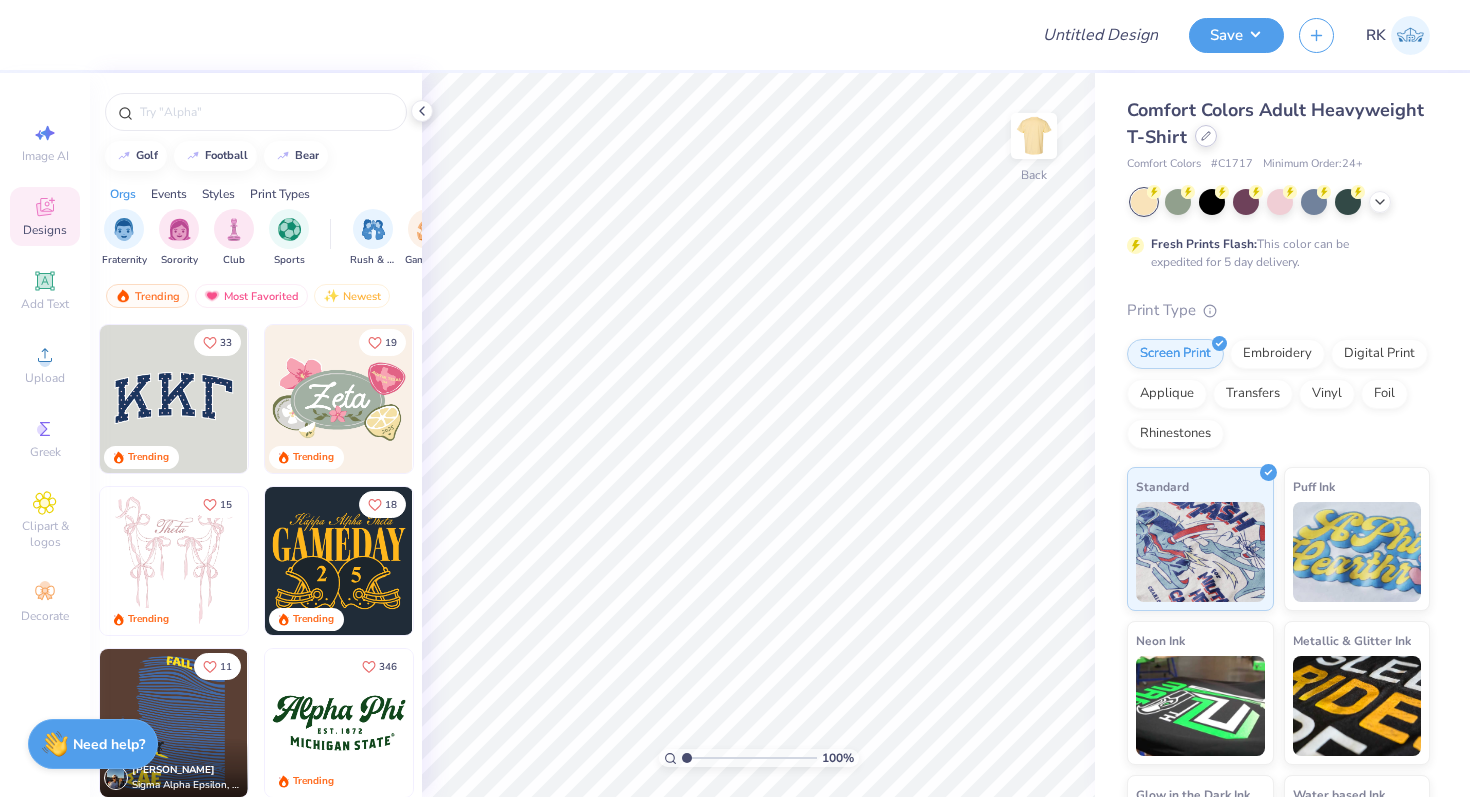 click at bounding box center (1206, 136) 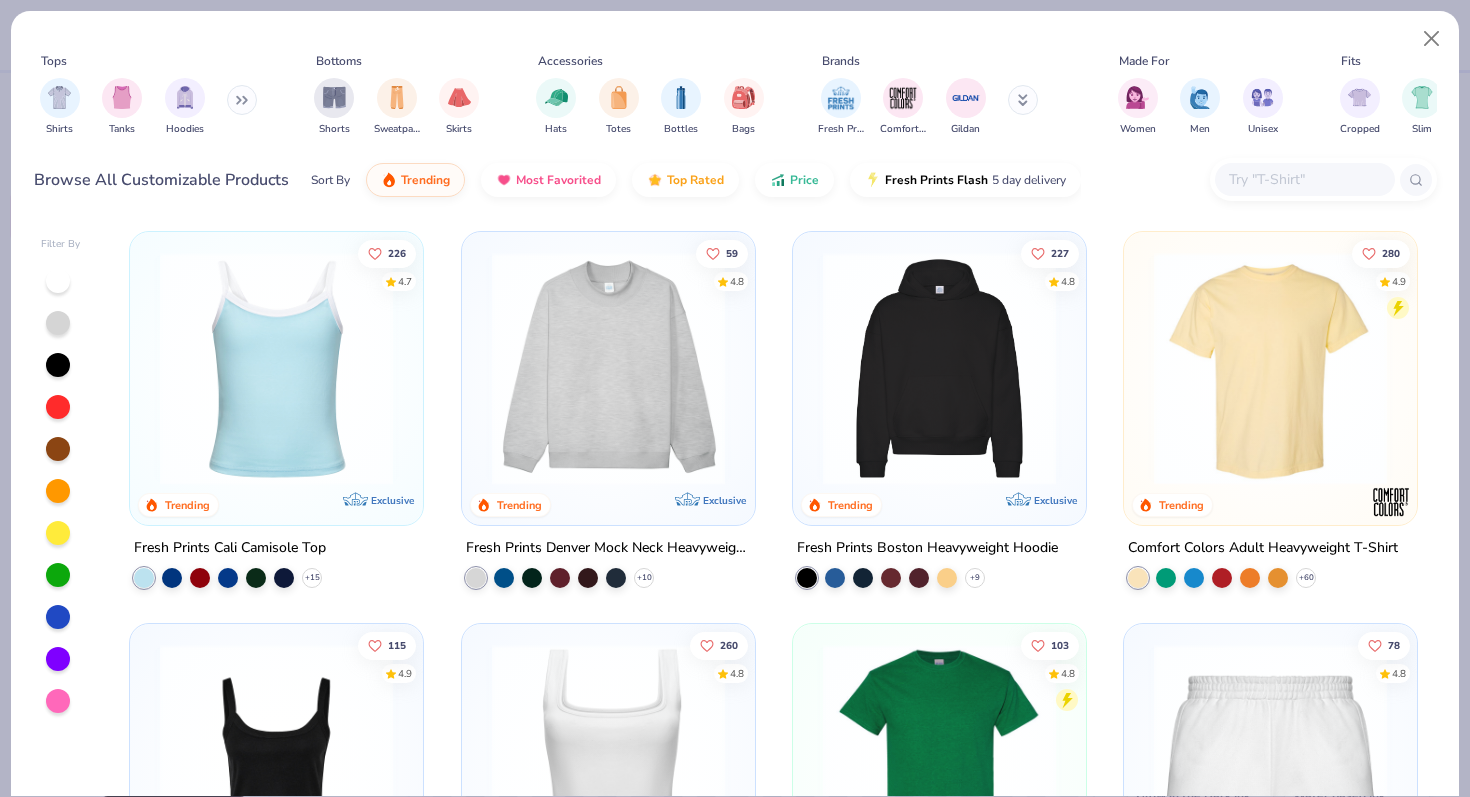 click at bounding box center (1304, 179) 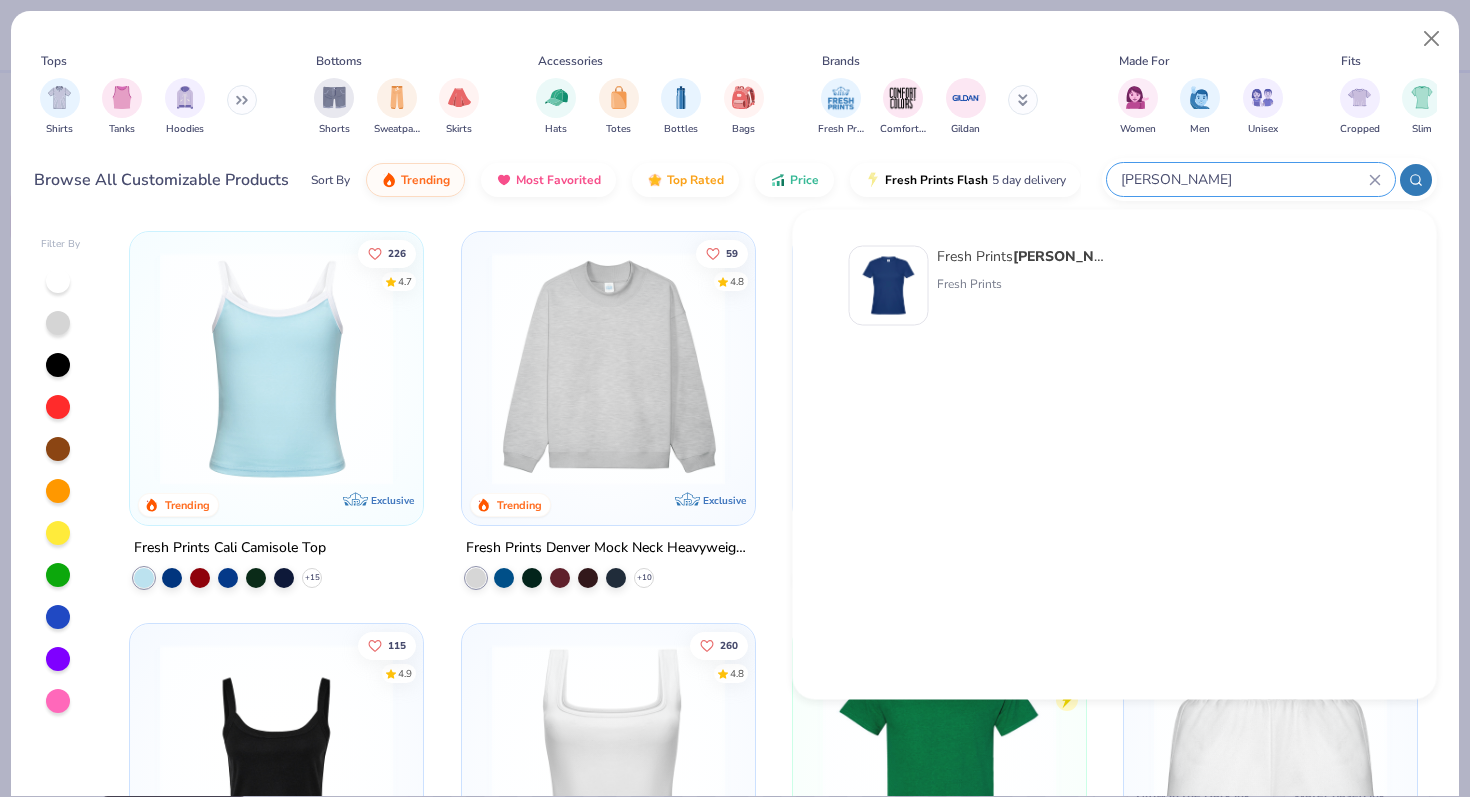 type on "[PERSON_NAME]" 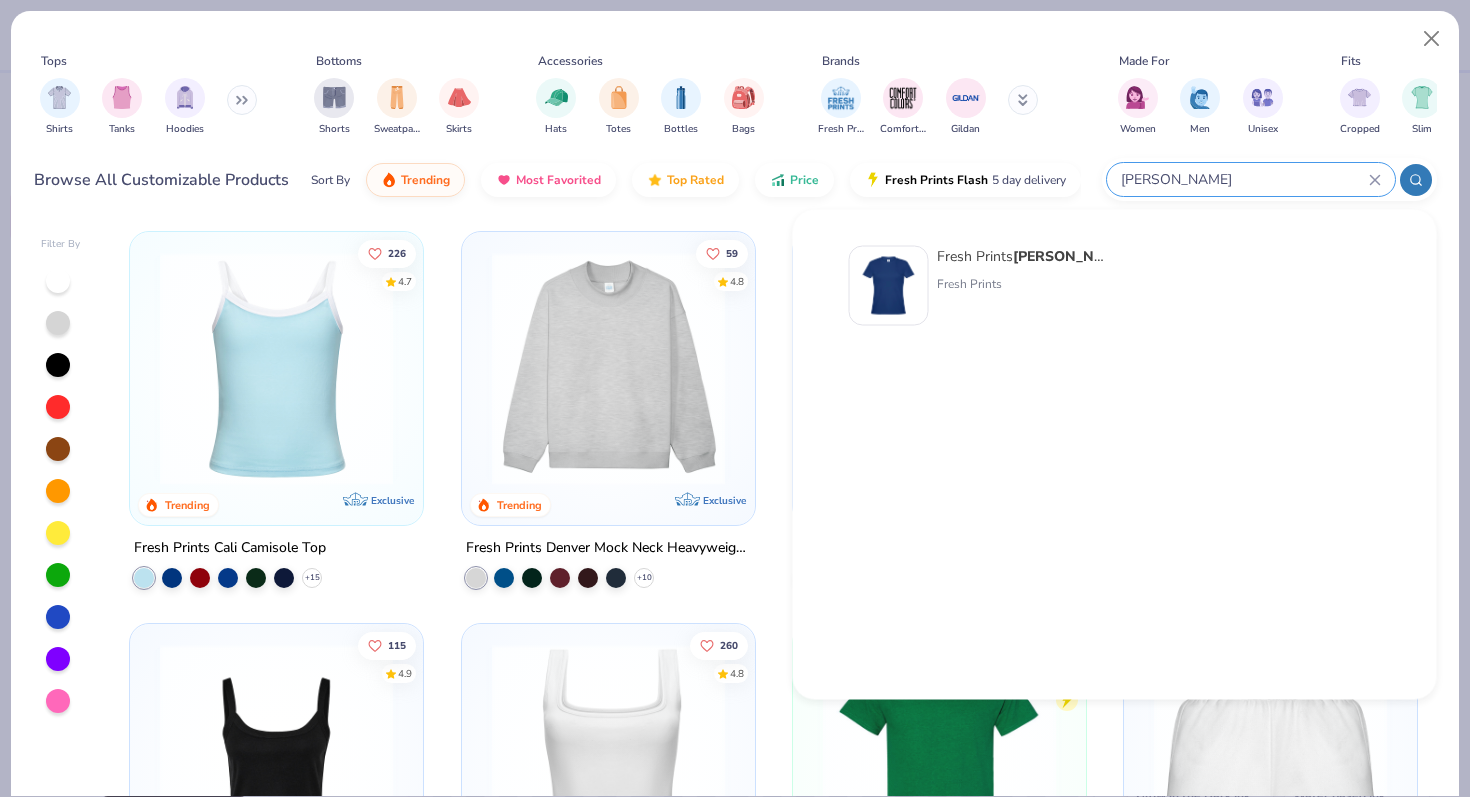 click on "Fresh Prints  [PERSON_NAME] Fit Y2K Shirt" at bounding box center [1021, 256] 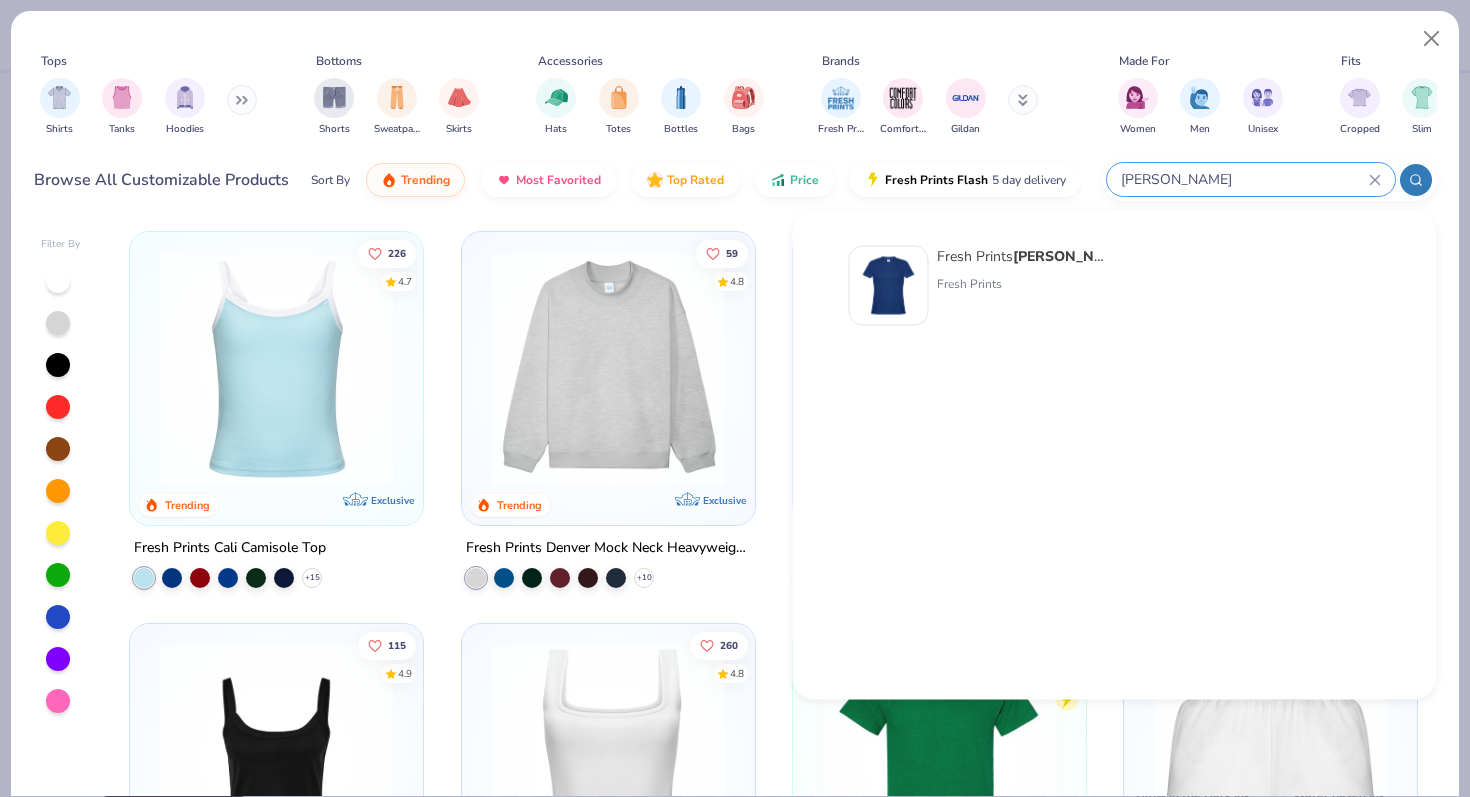 type 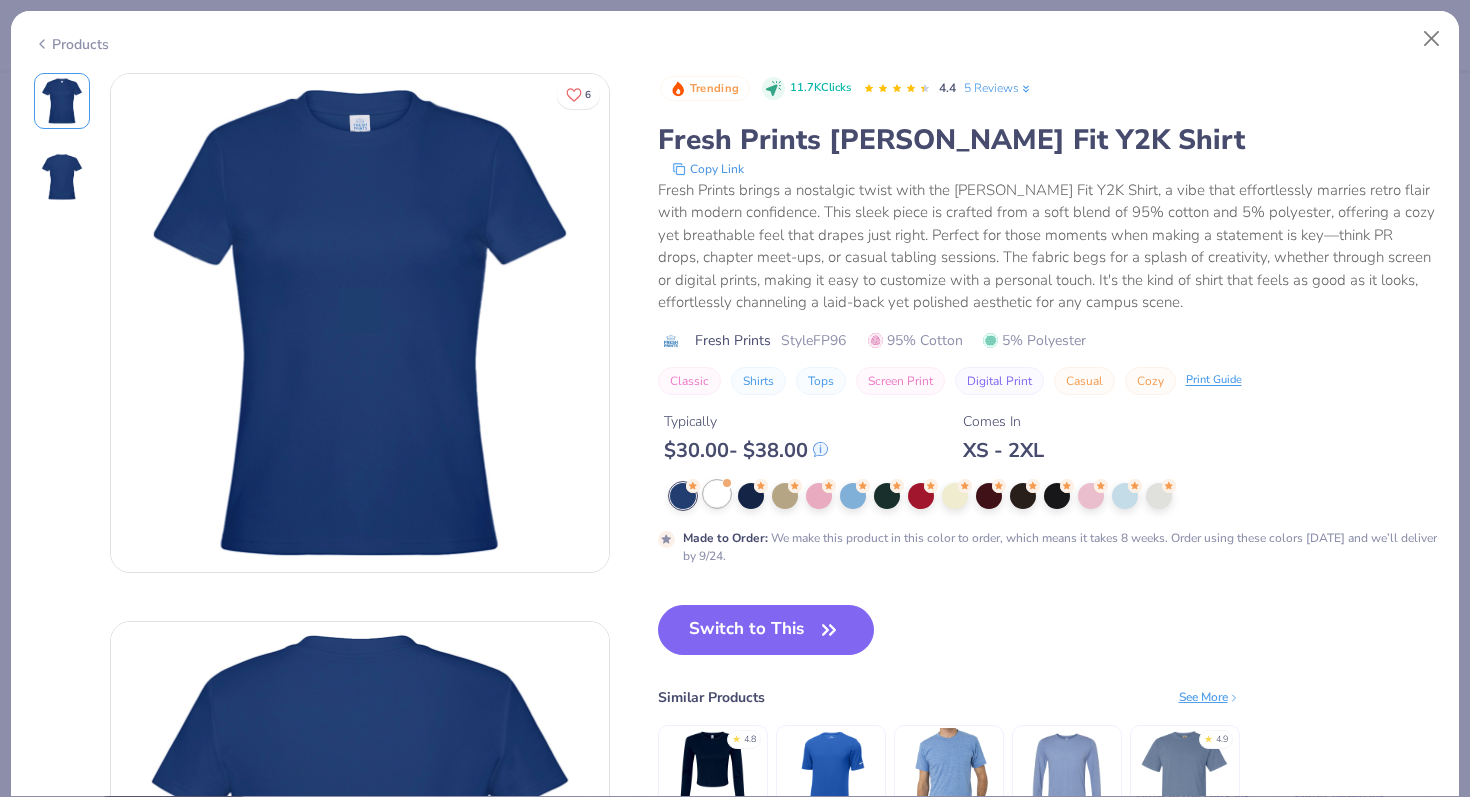 click at bounding box center (717, 494) 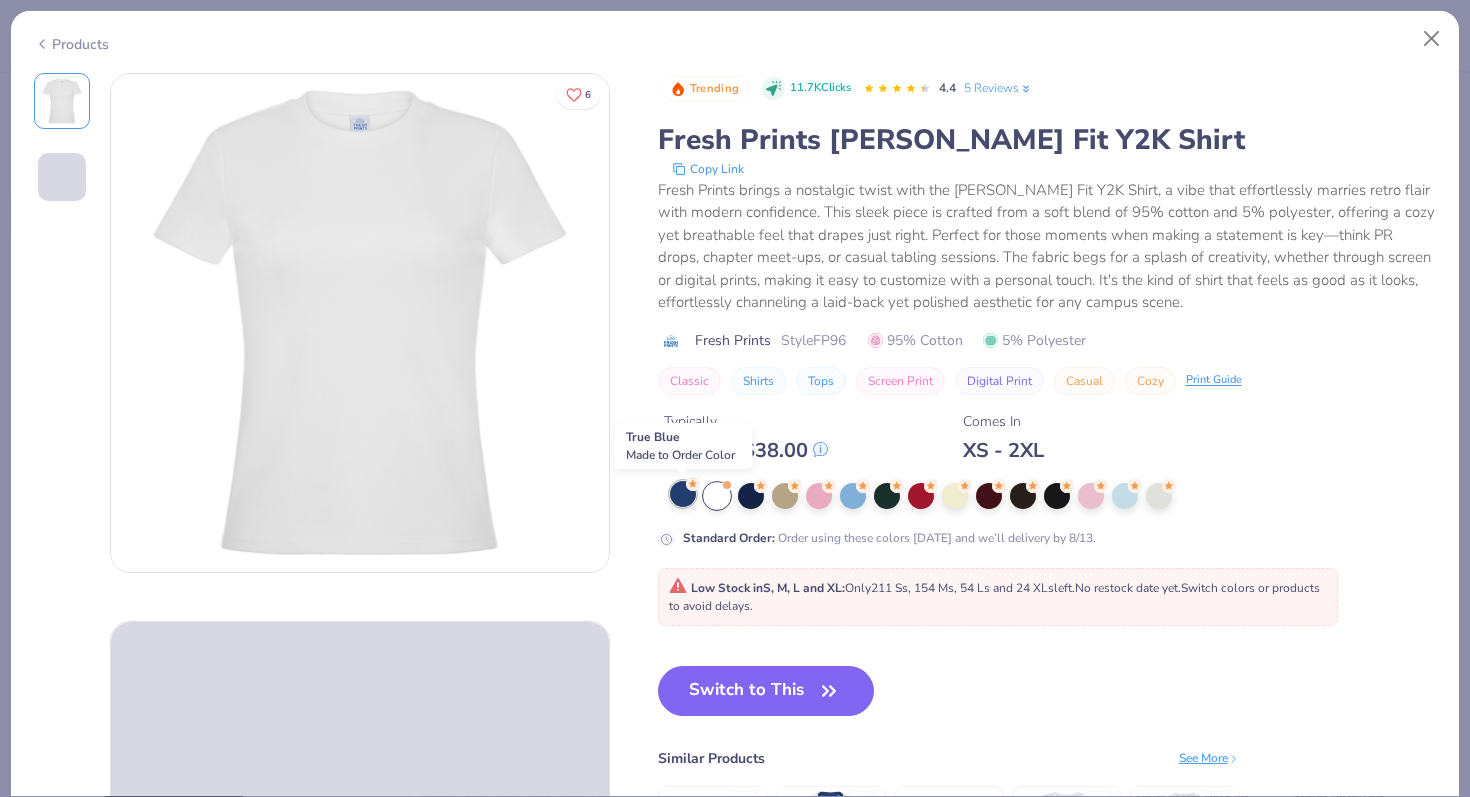 click at bounding box center (683, 494) 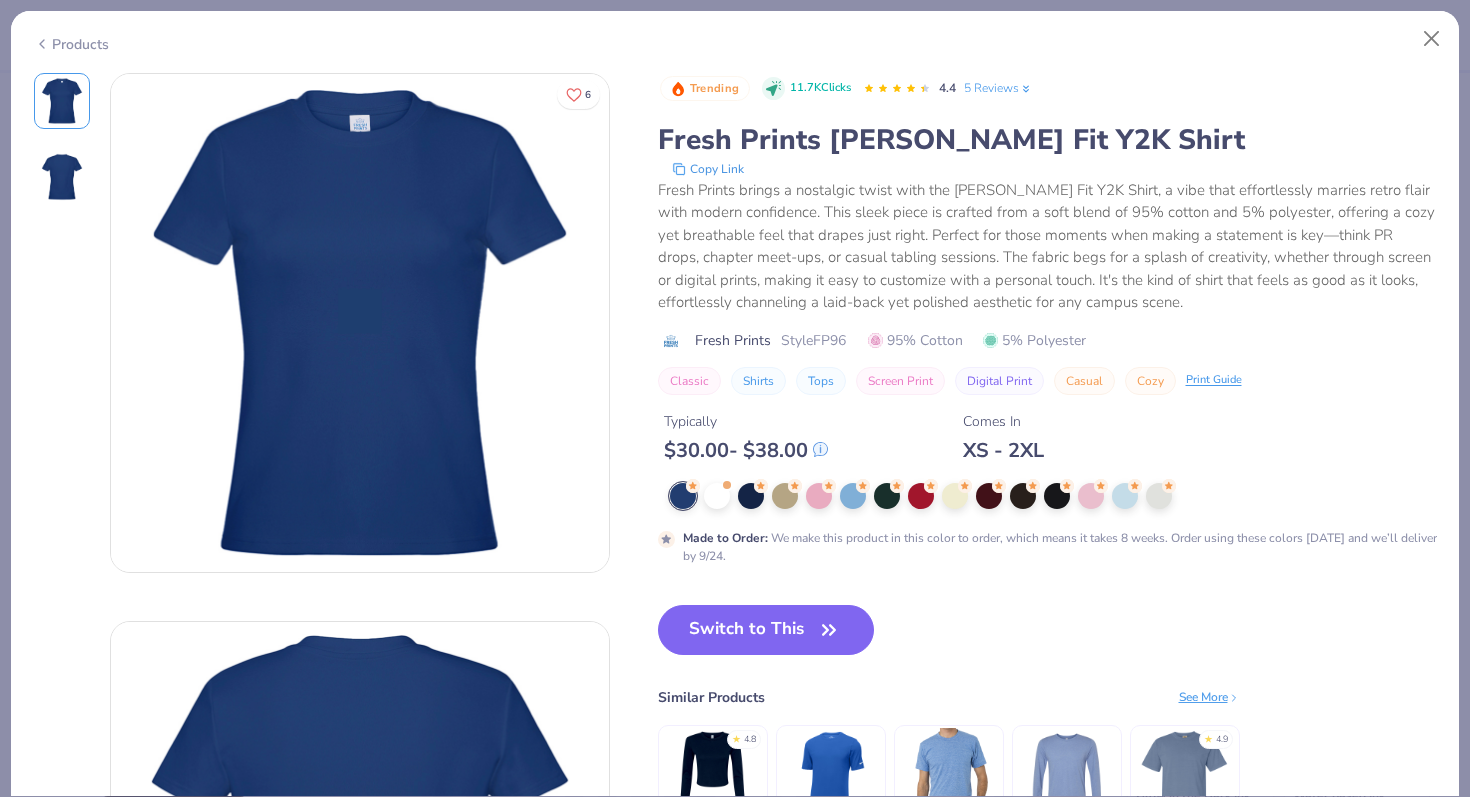click at bounding box center [683, 496] 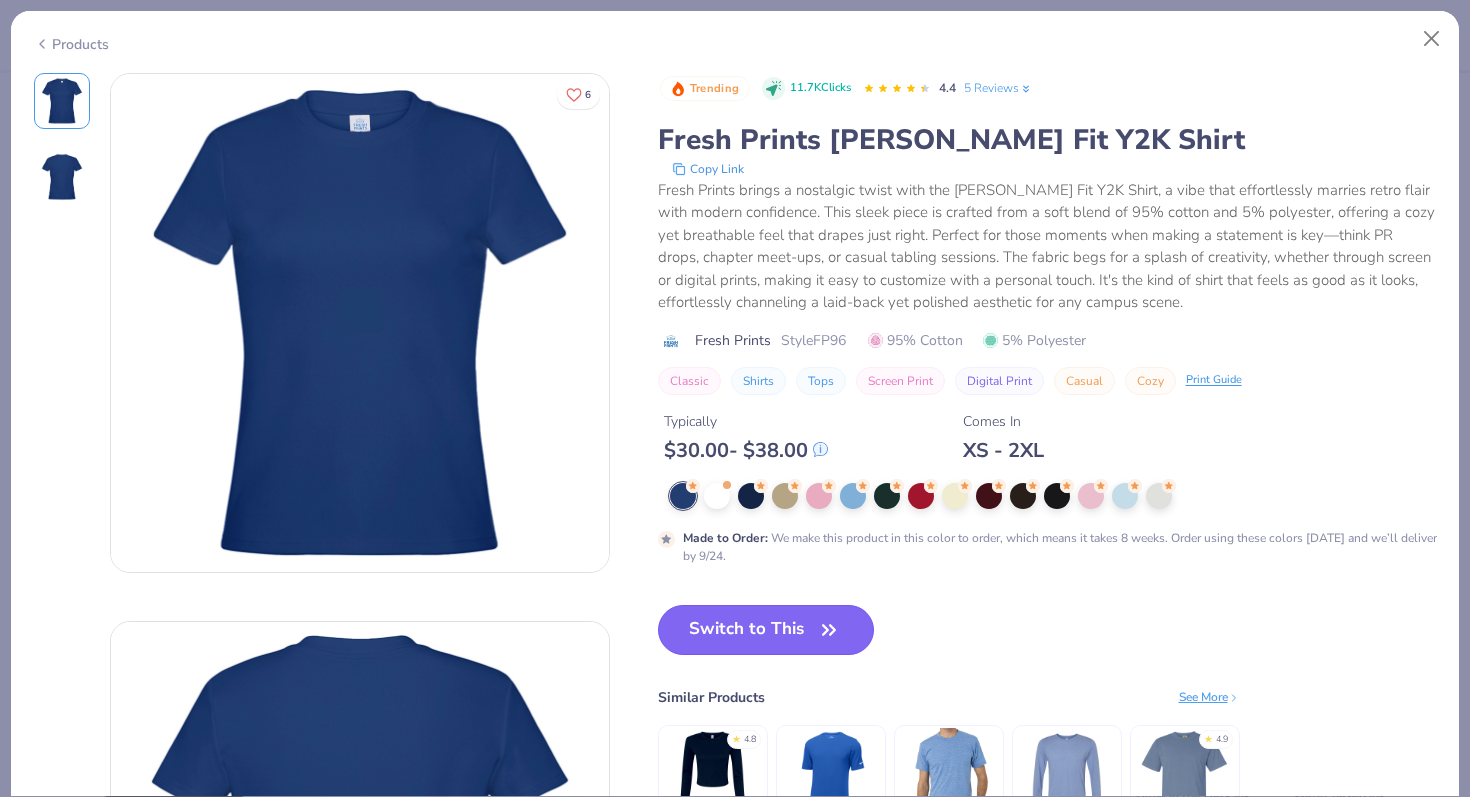 click on "Switch to This" at bounding box center [766, 630] 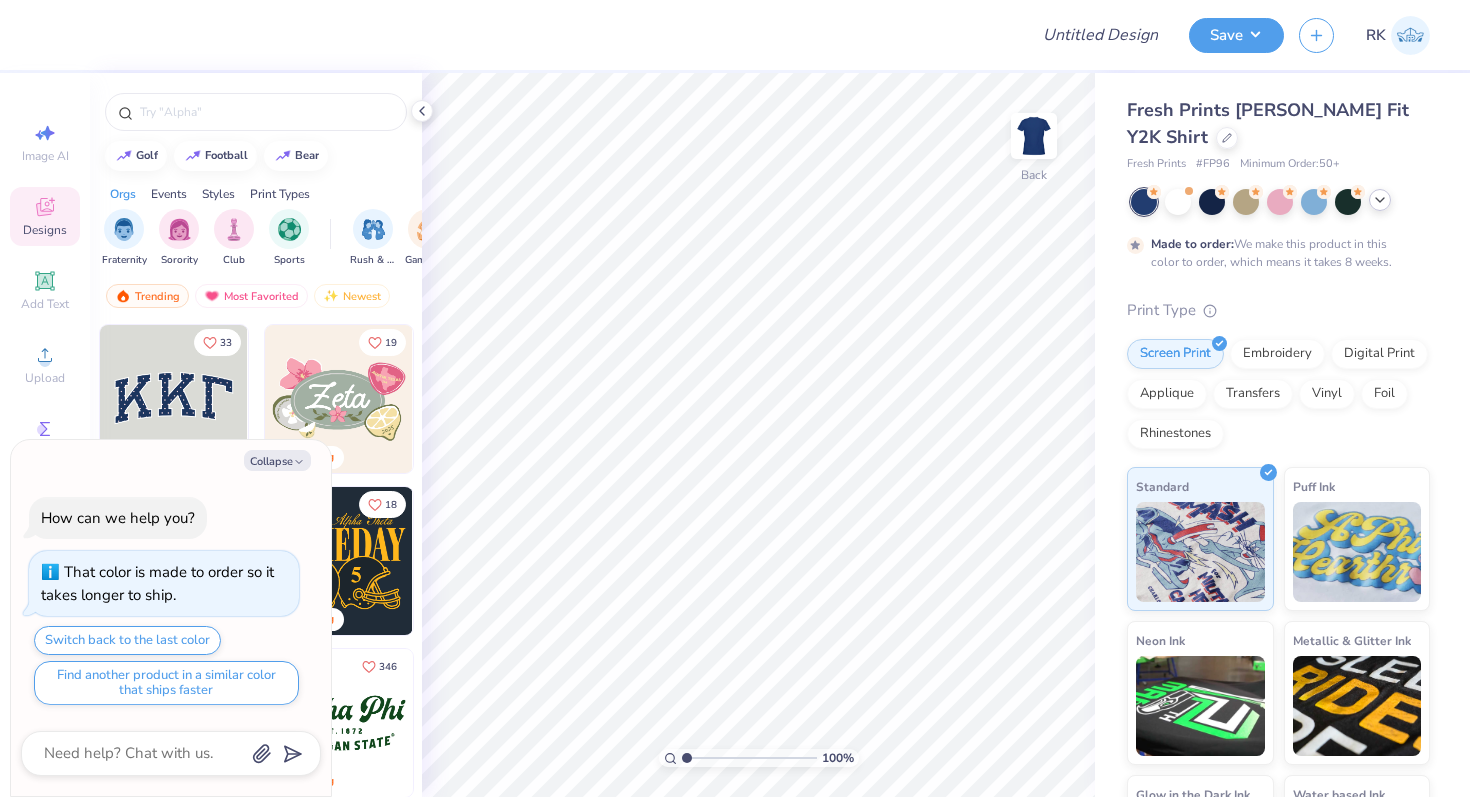 click 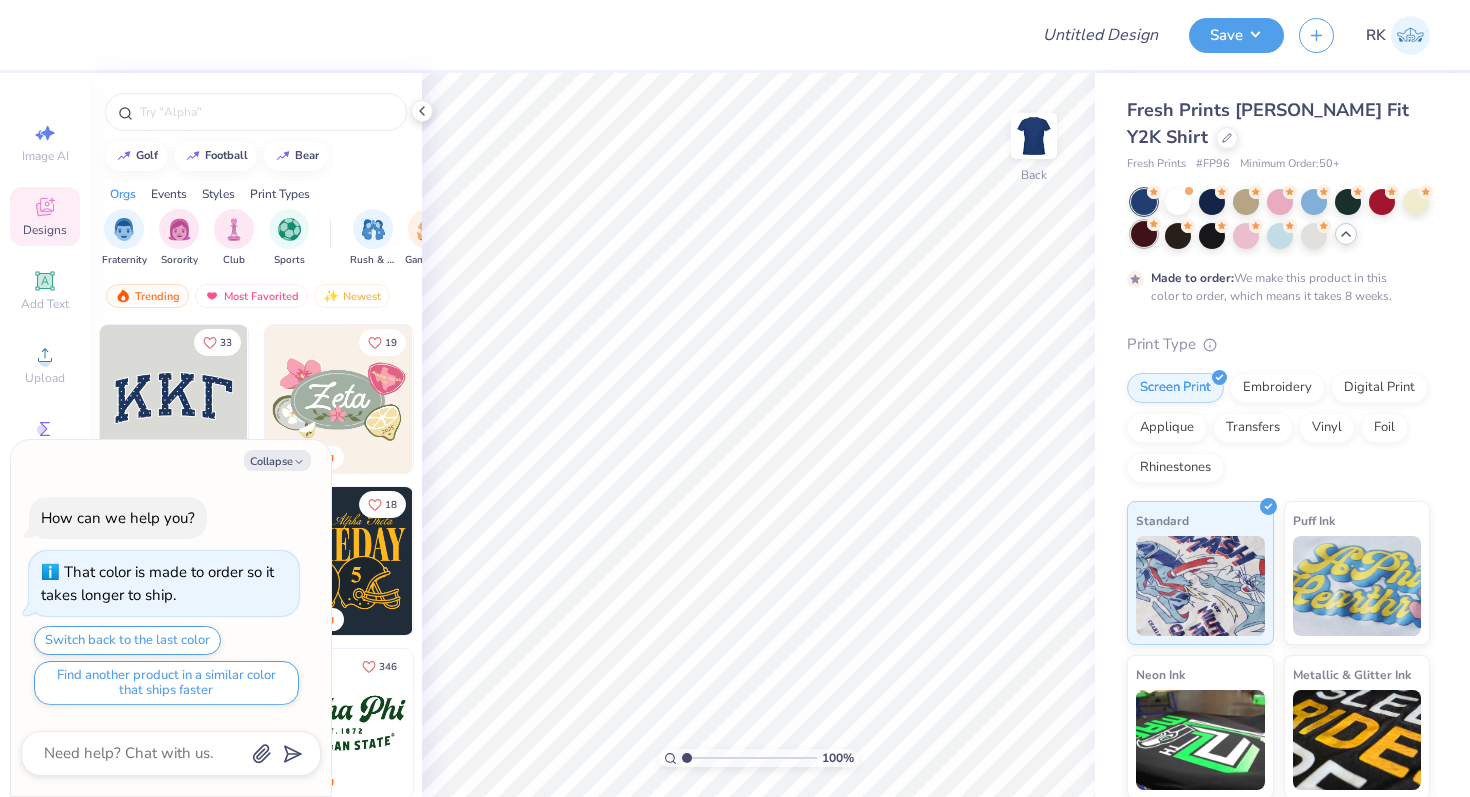 click at bounding box center [1144, 234] 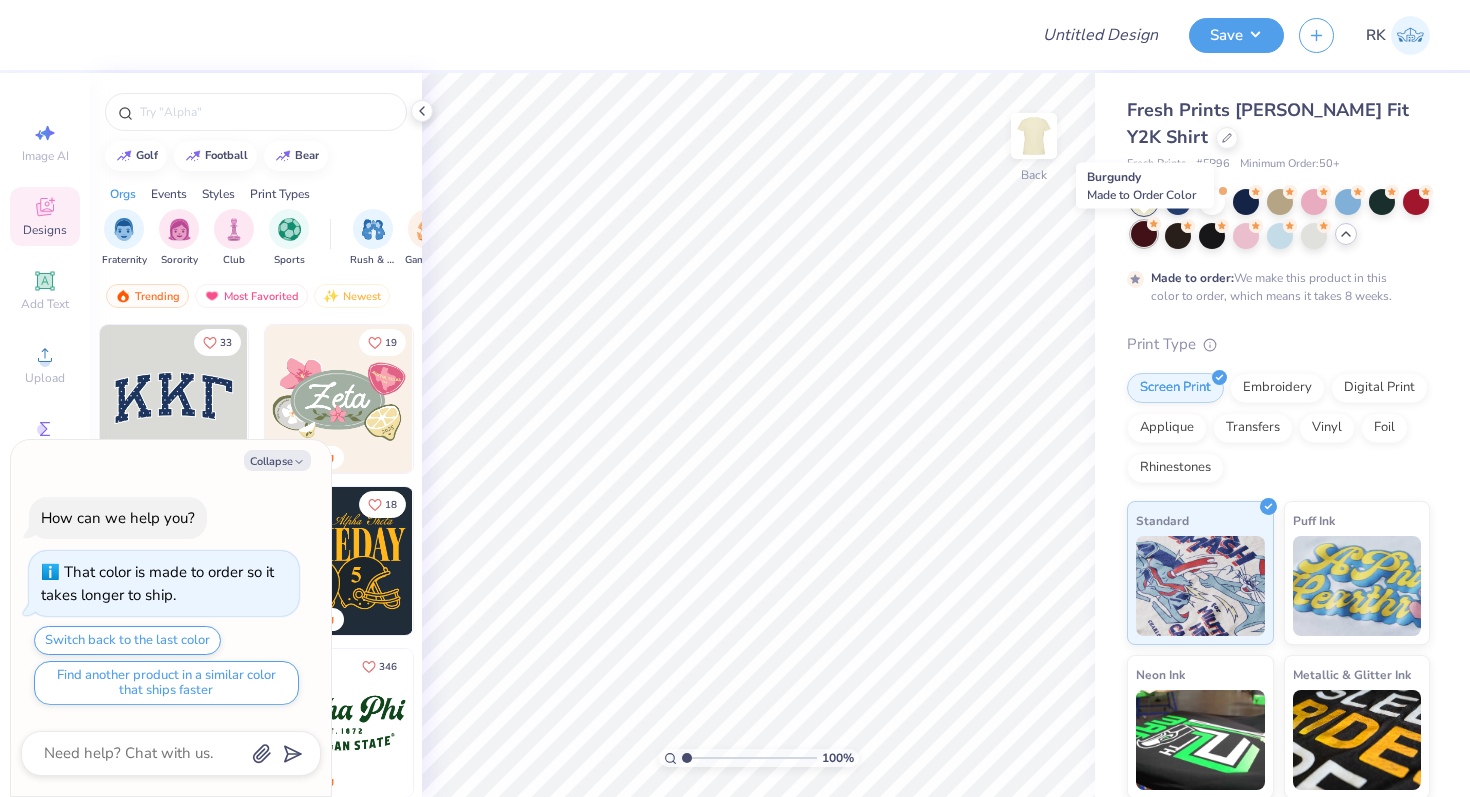 click at bounding box center (1144, 234) 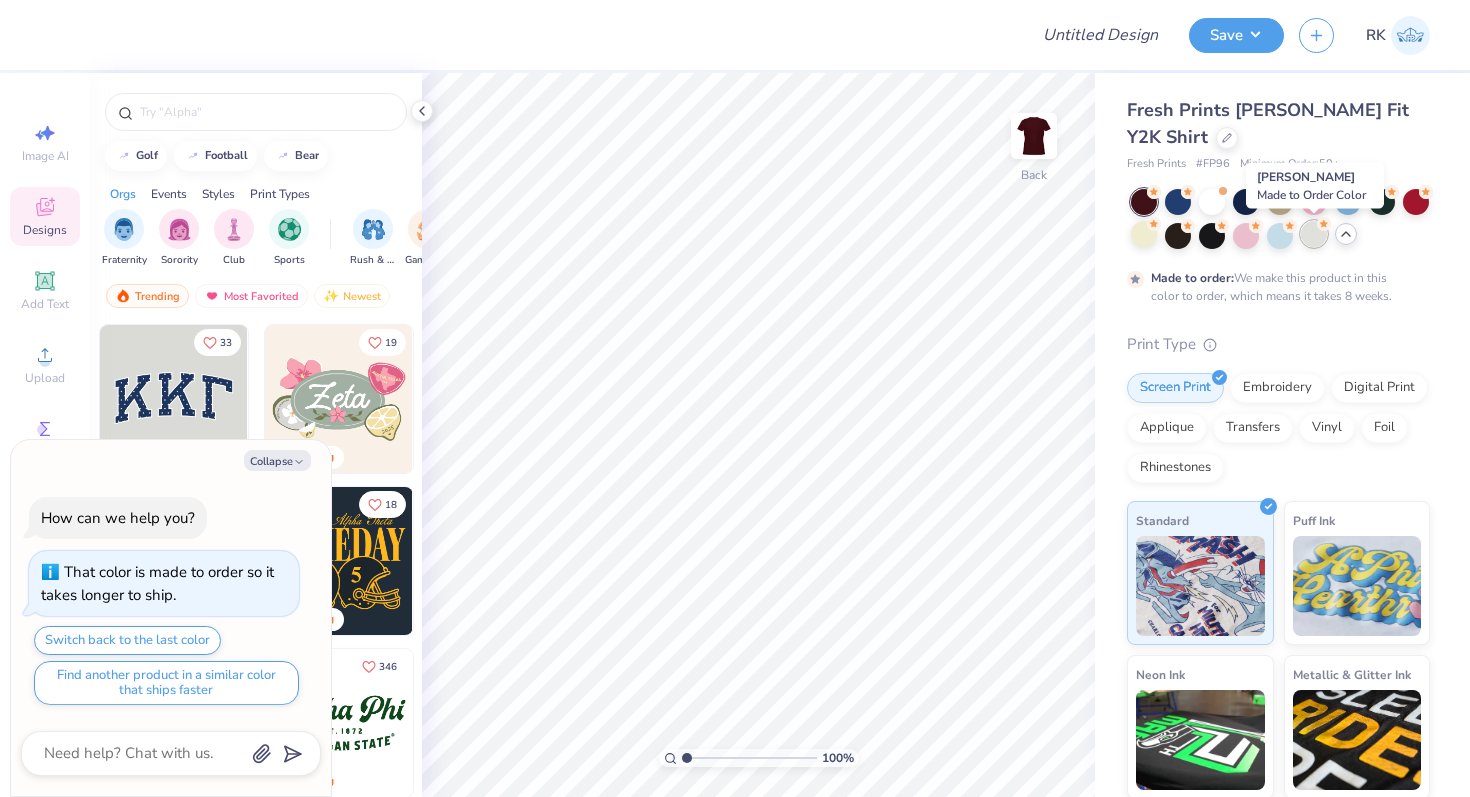 click at bounding box center (1314, 234) 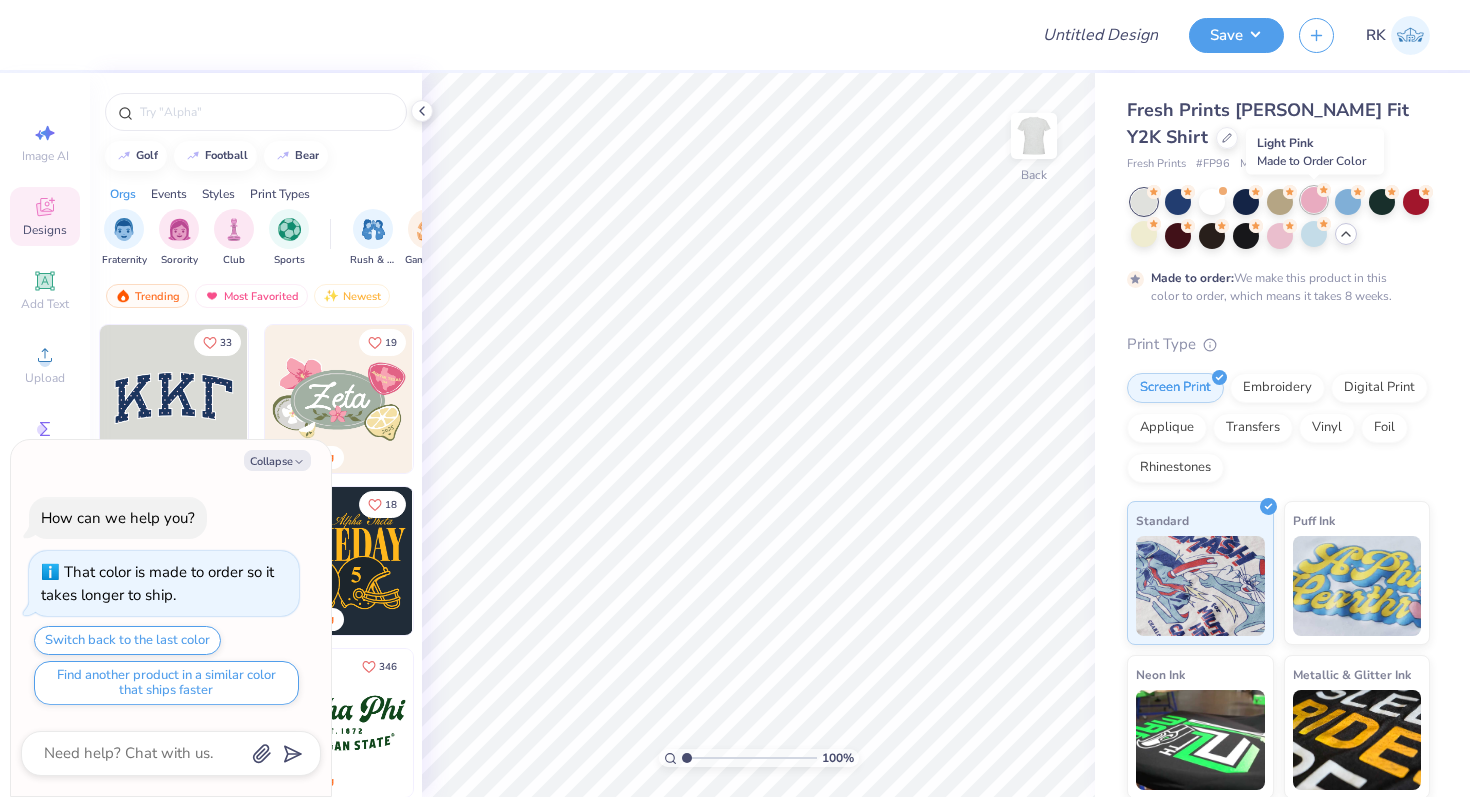 click at bounding box center [1314, 200] 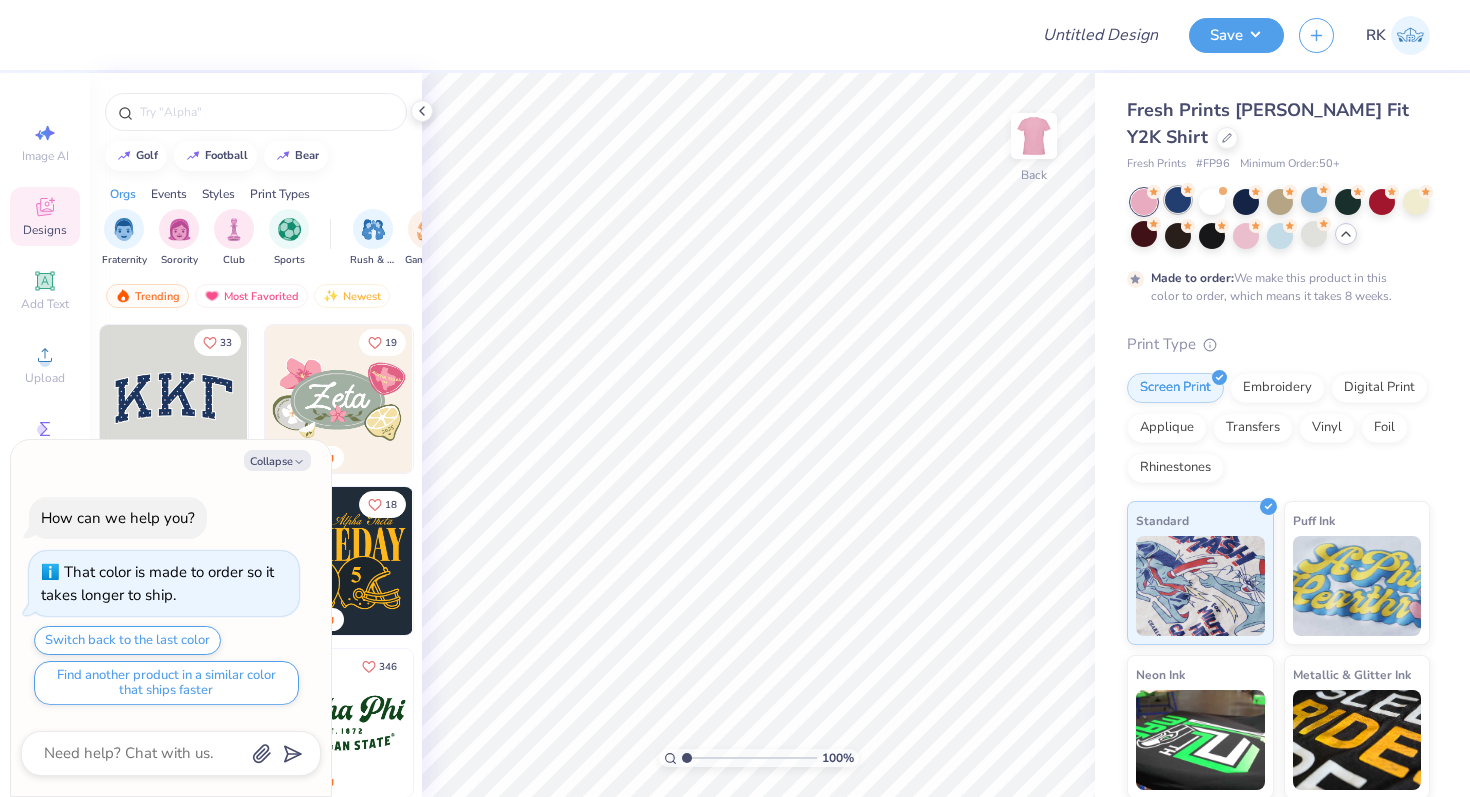 click at bounding box center [1178, 200] 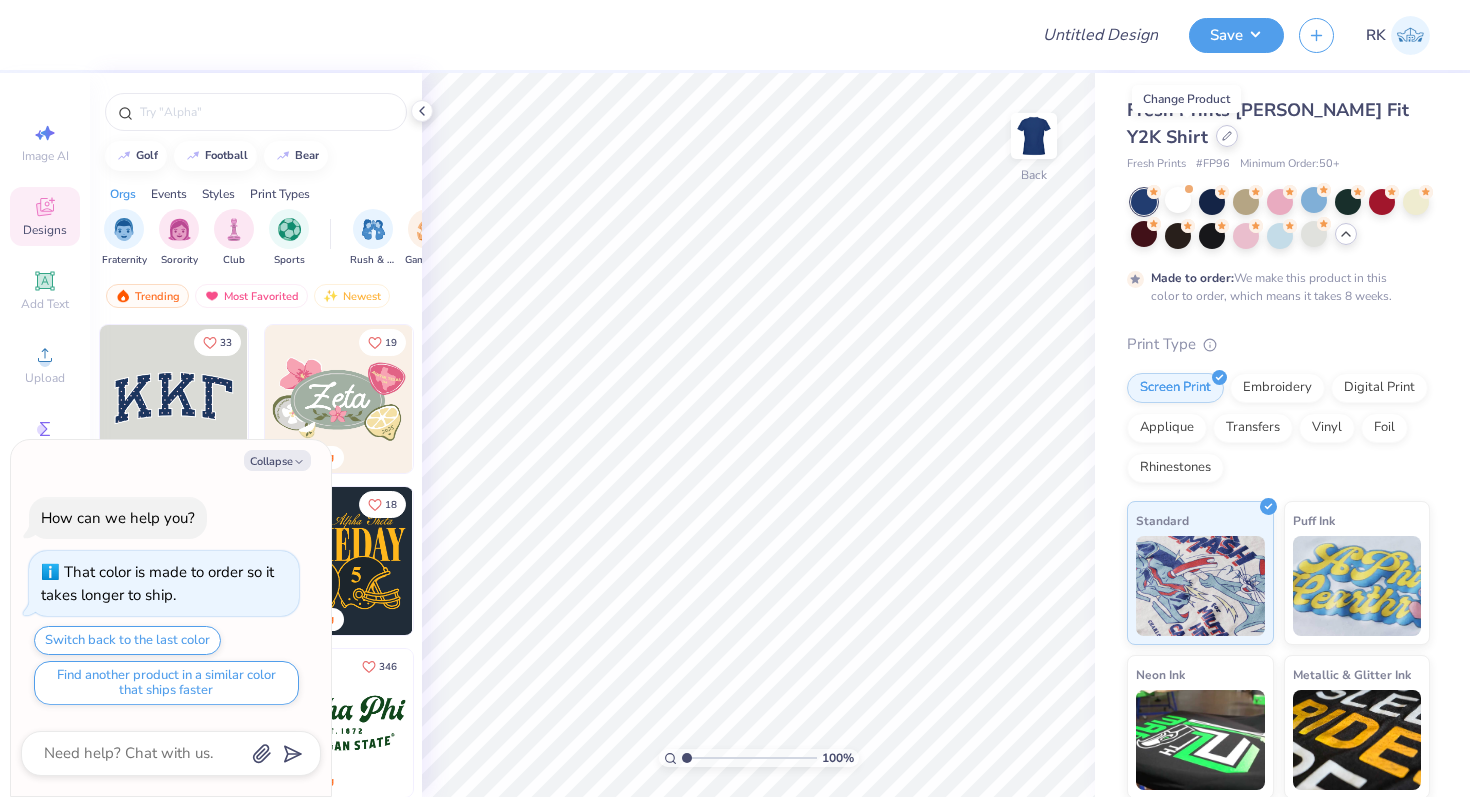 click at bounding box center [1227, 136] 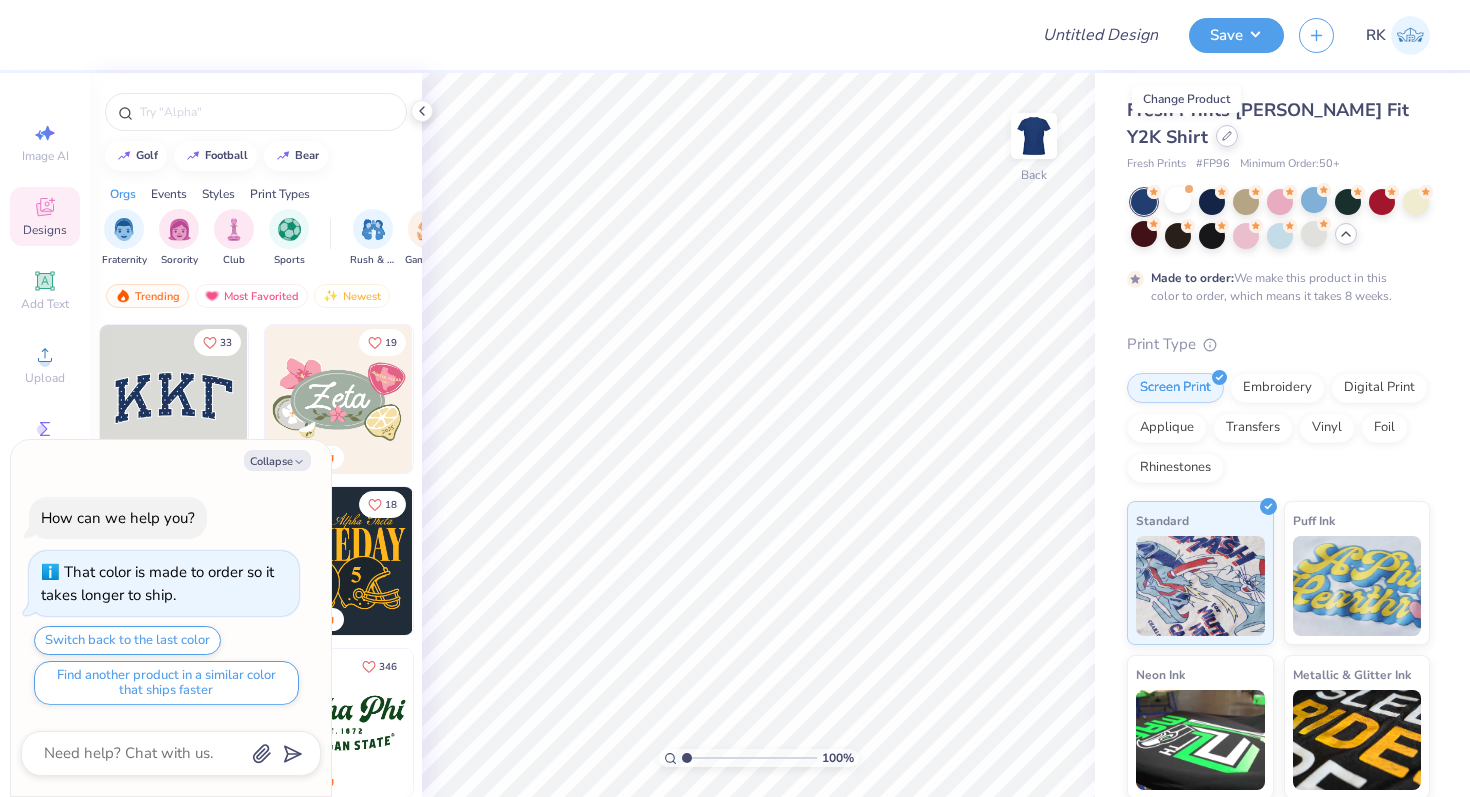 type on "x" 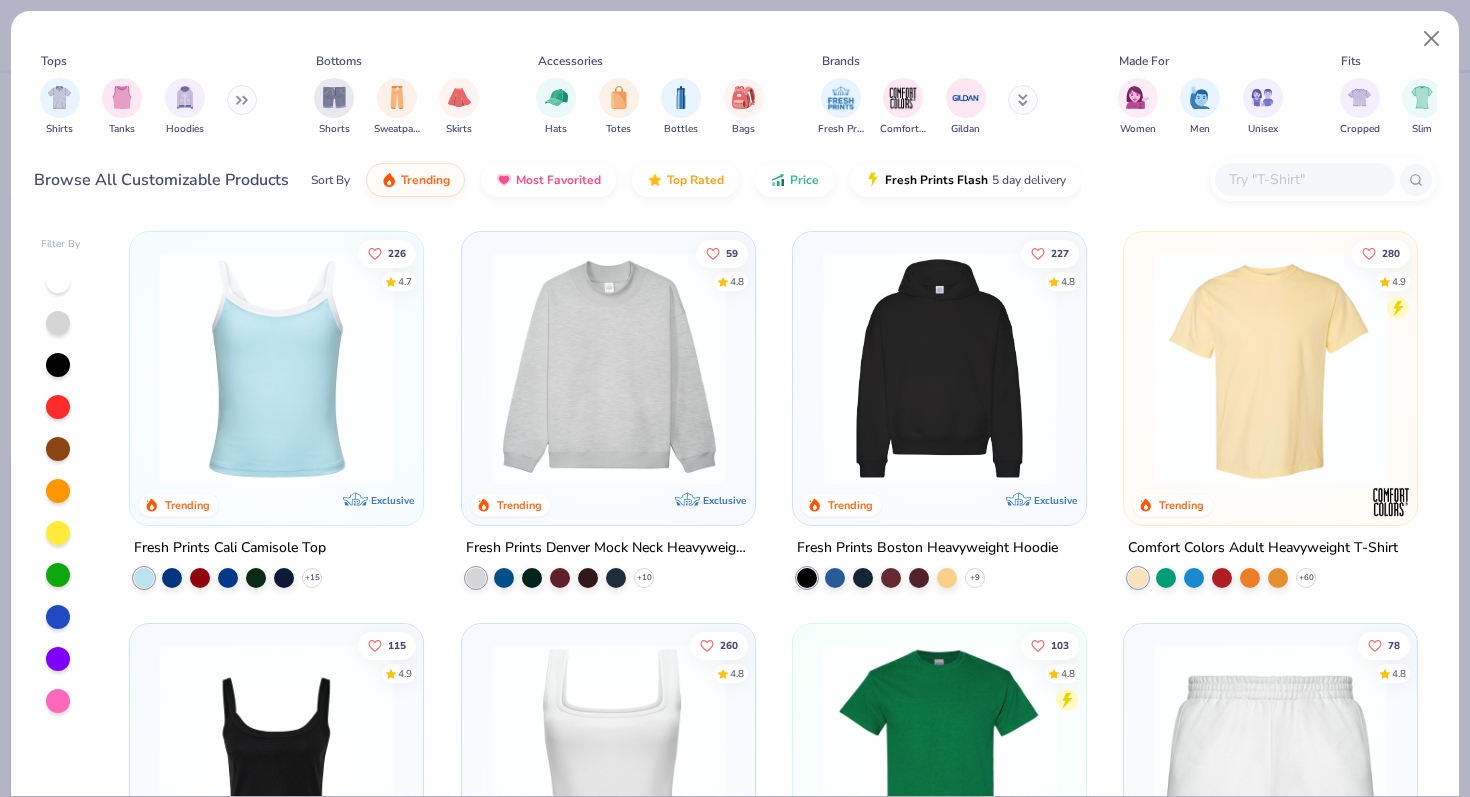 click at bounding box center [1304, 179] 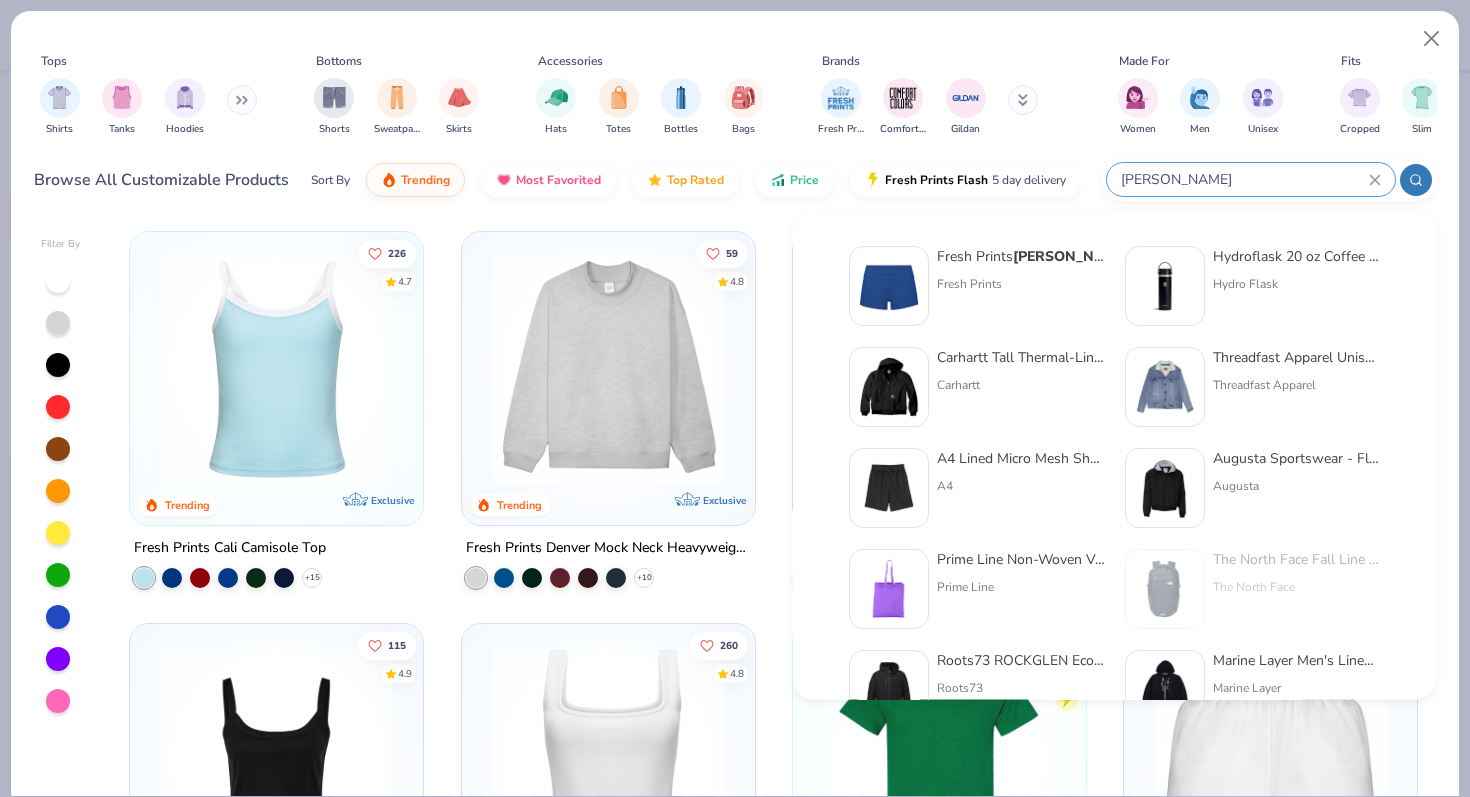 type on "[PERSON_NAME]" 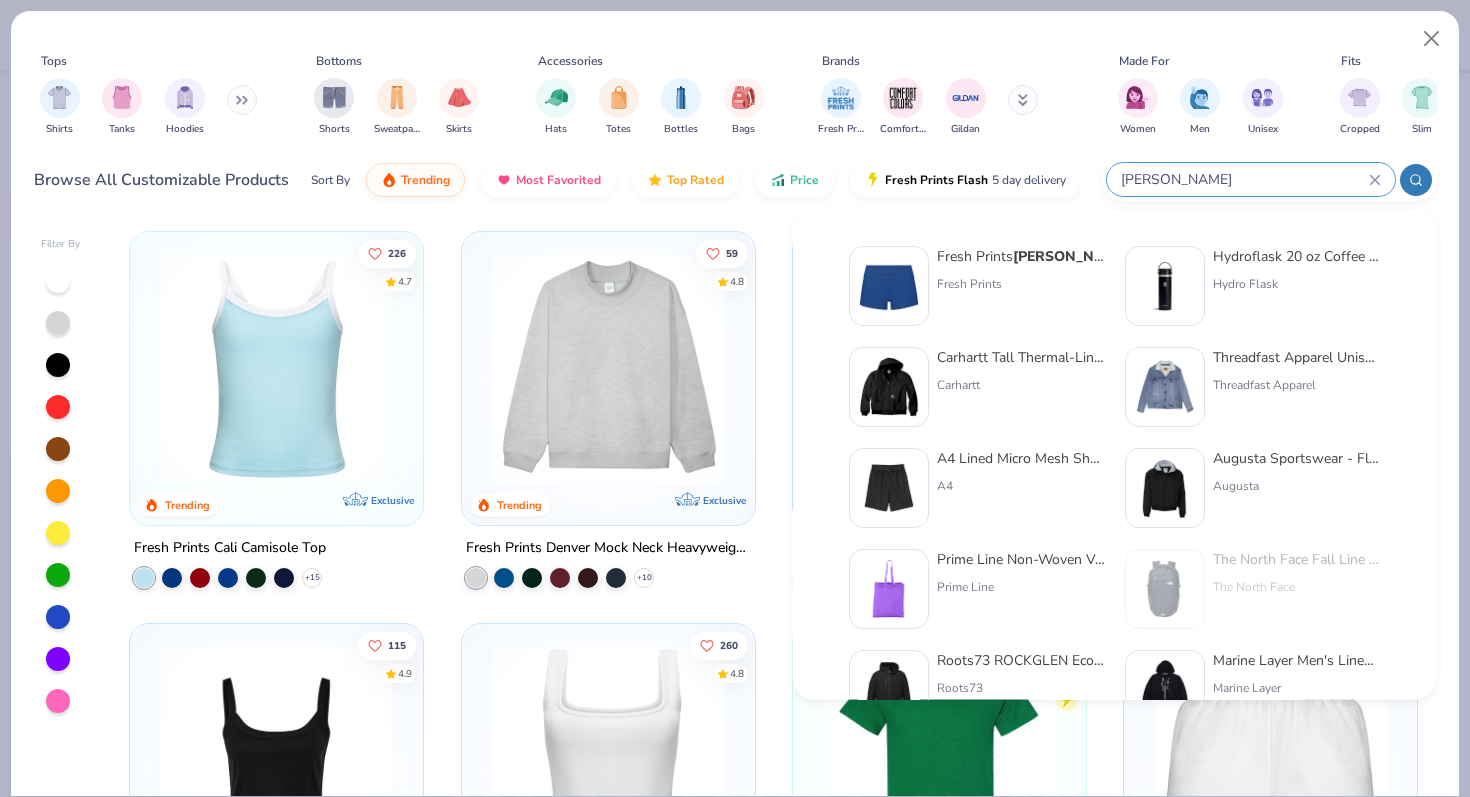 click on "Fresh Prints  [PERSON_NAME] sey Fold-over Lounge Shorts Fresh Prints" at bounding box center [1021, 286] 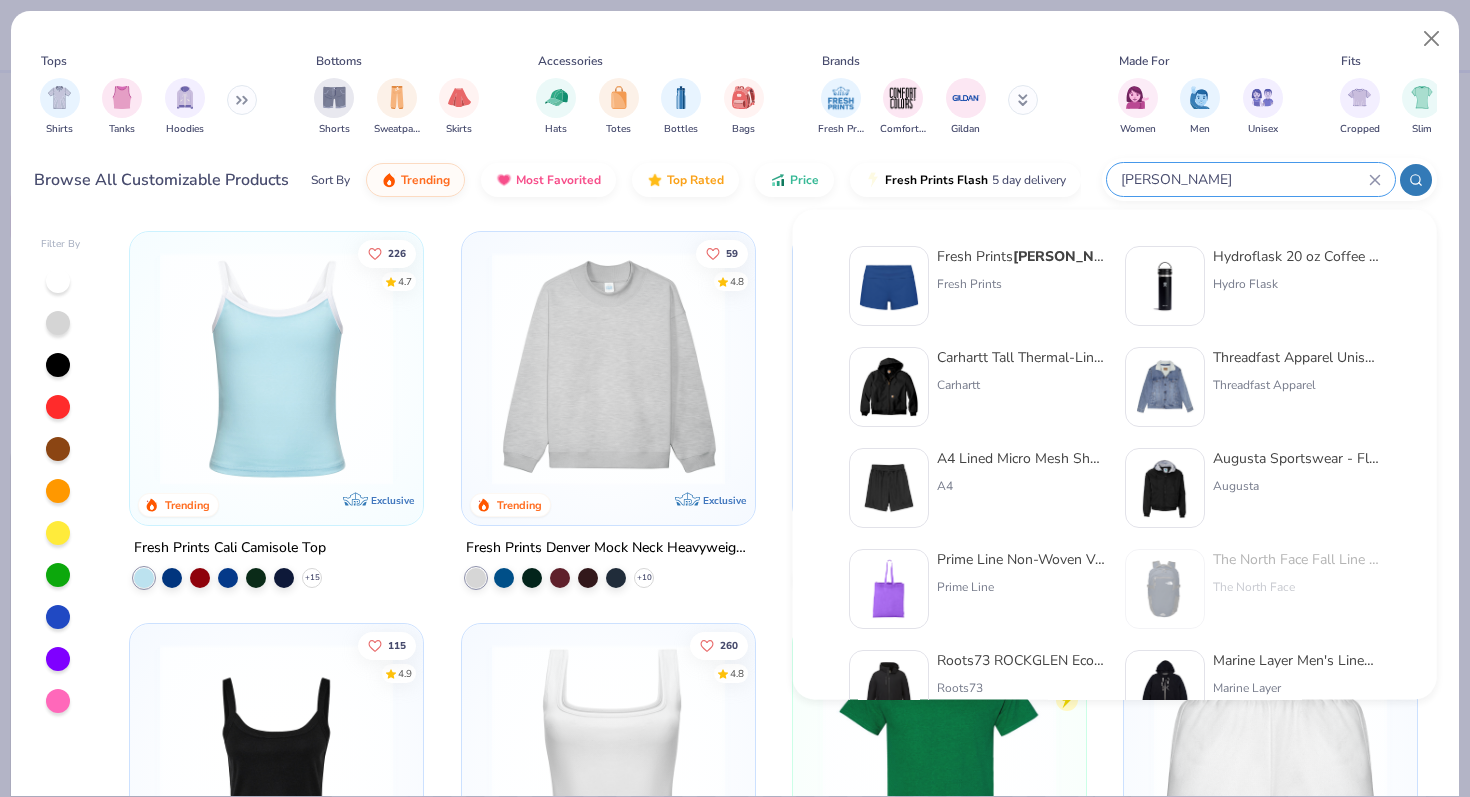 type 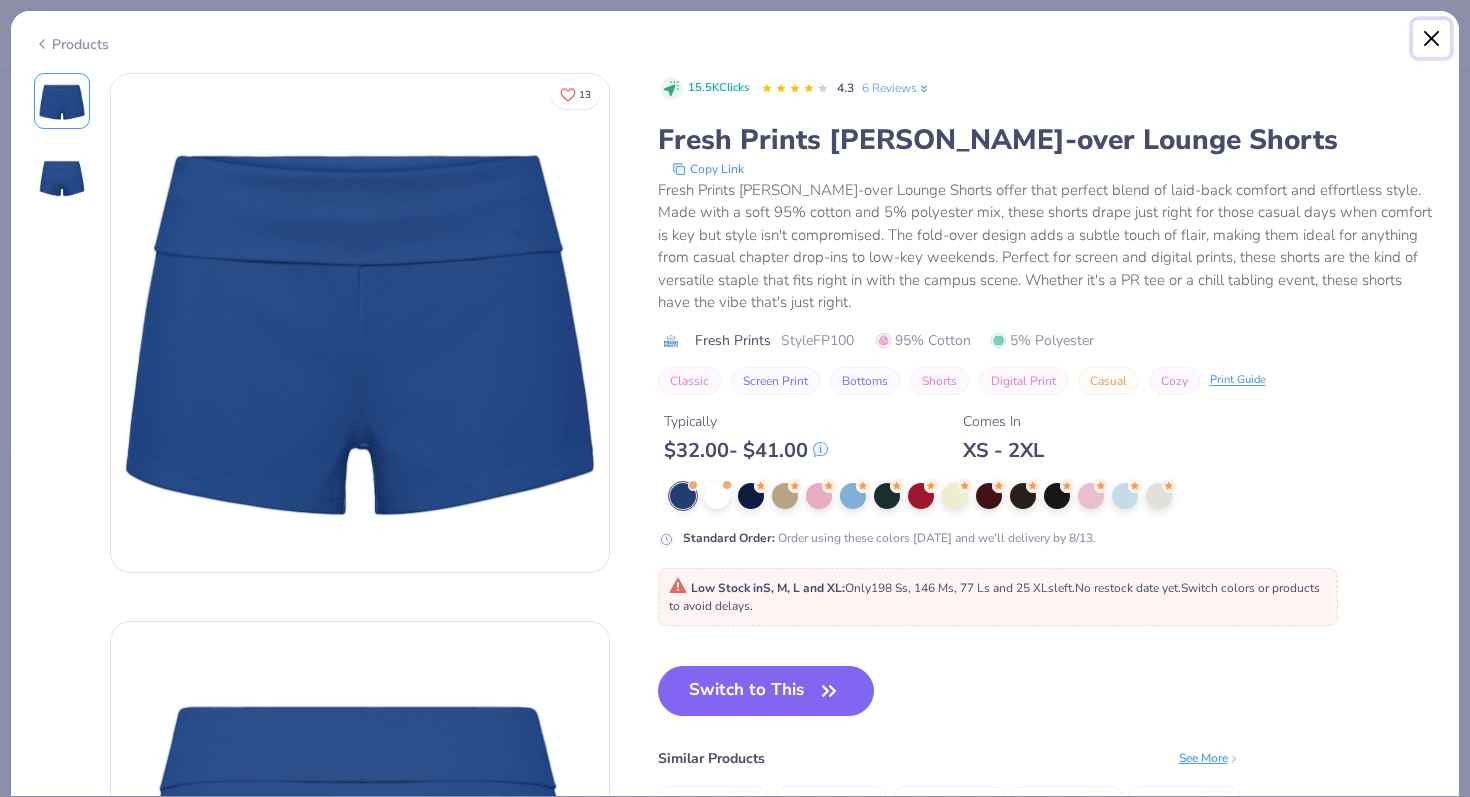 click at bounding box center [1432, 39] 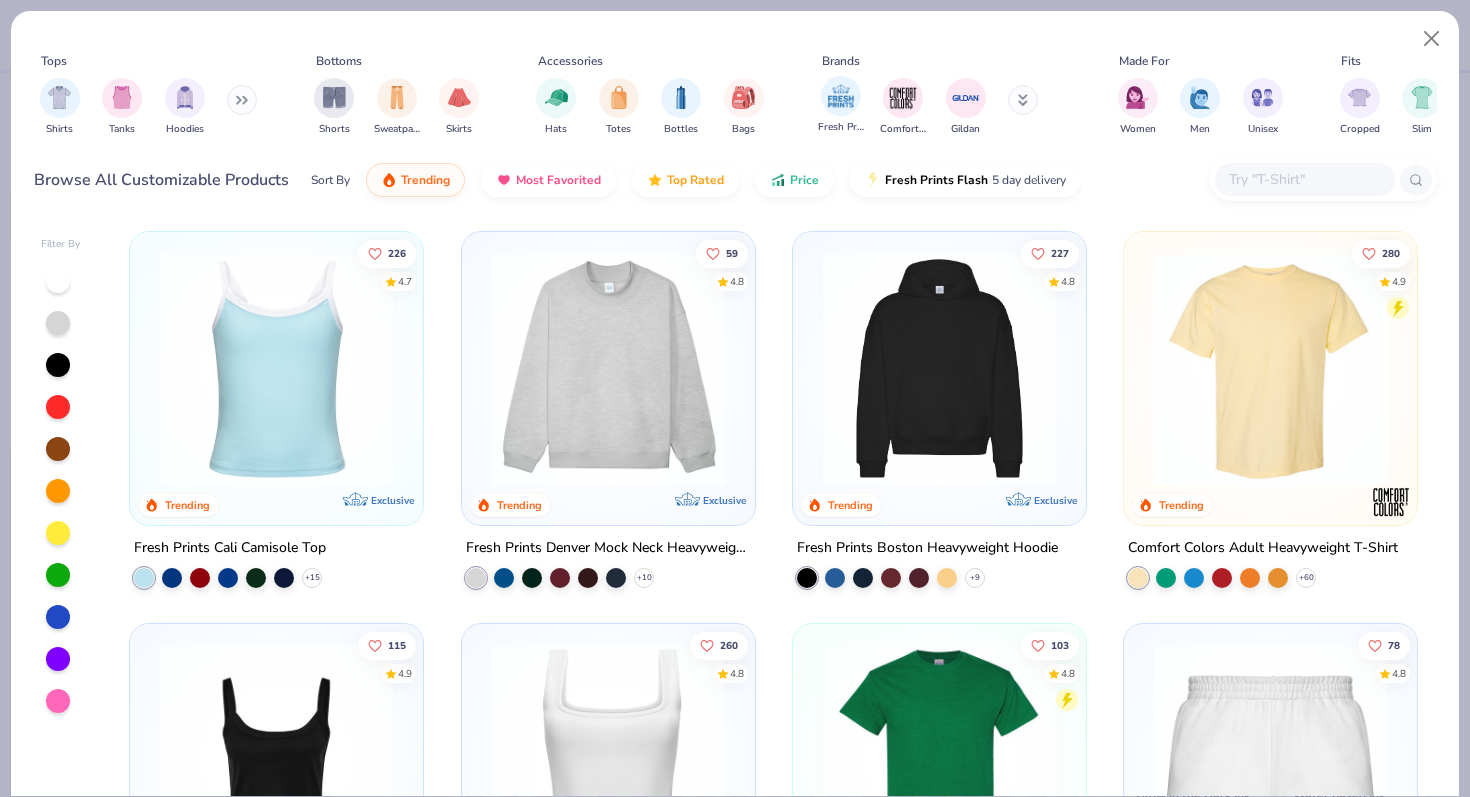 click on "Fresh Prints" at bounding box center (841, 105) 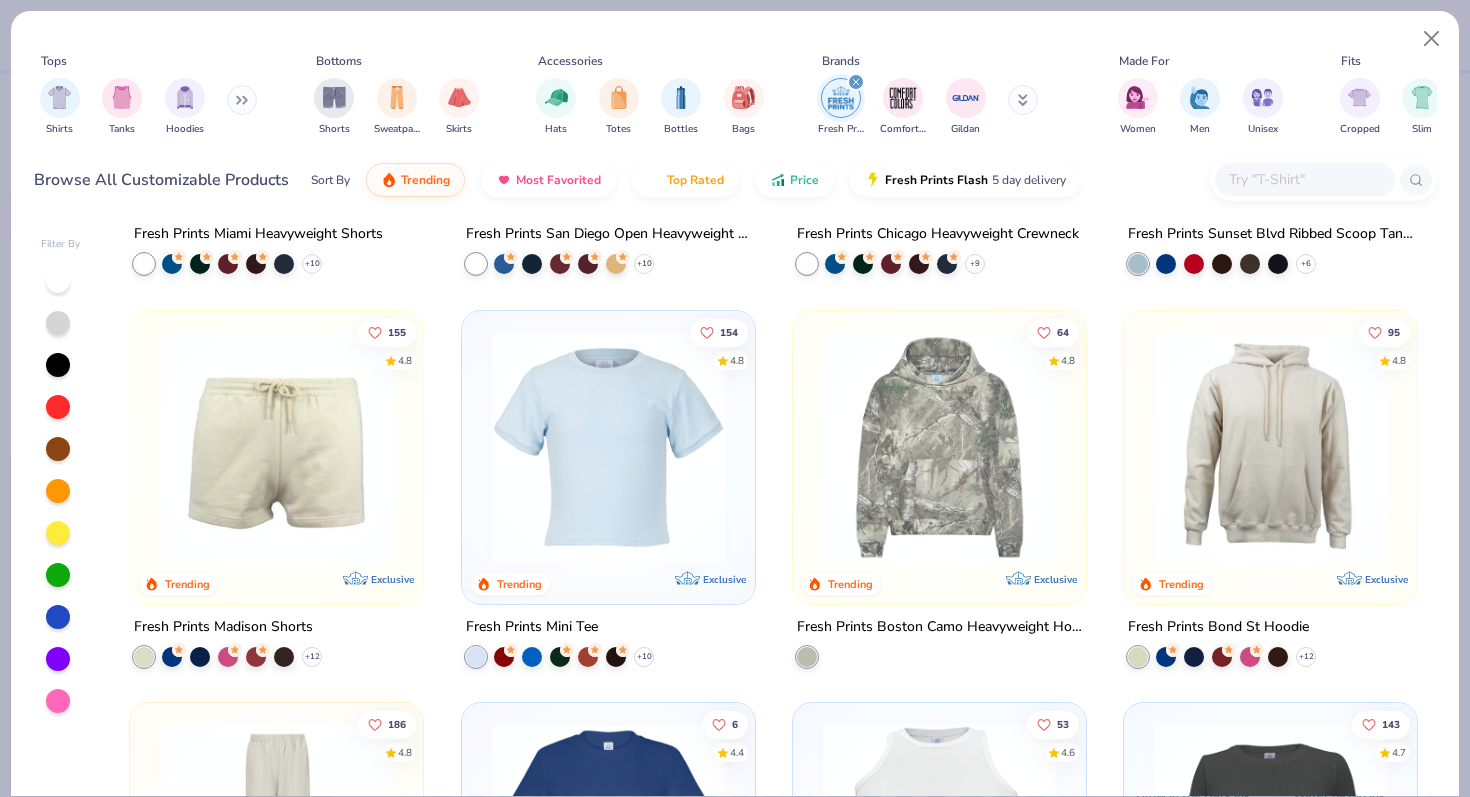 scroll, scrollTop: 740, scrollLeft: 0, axis: vertical 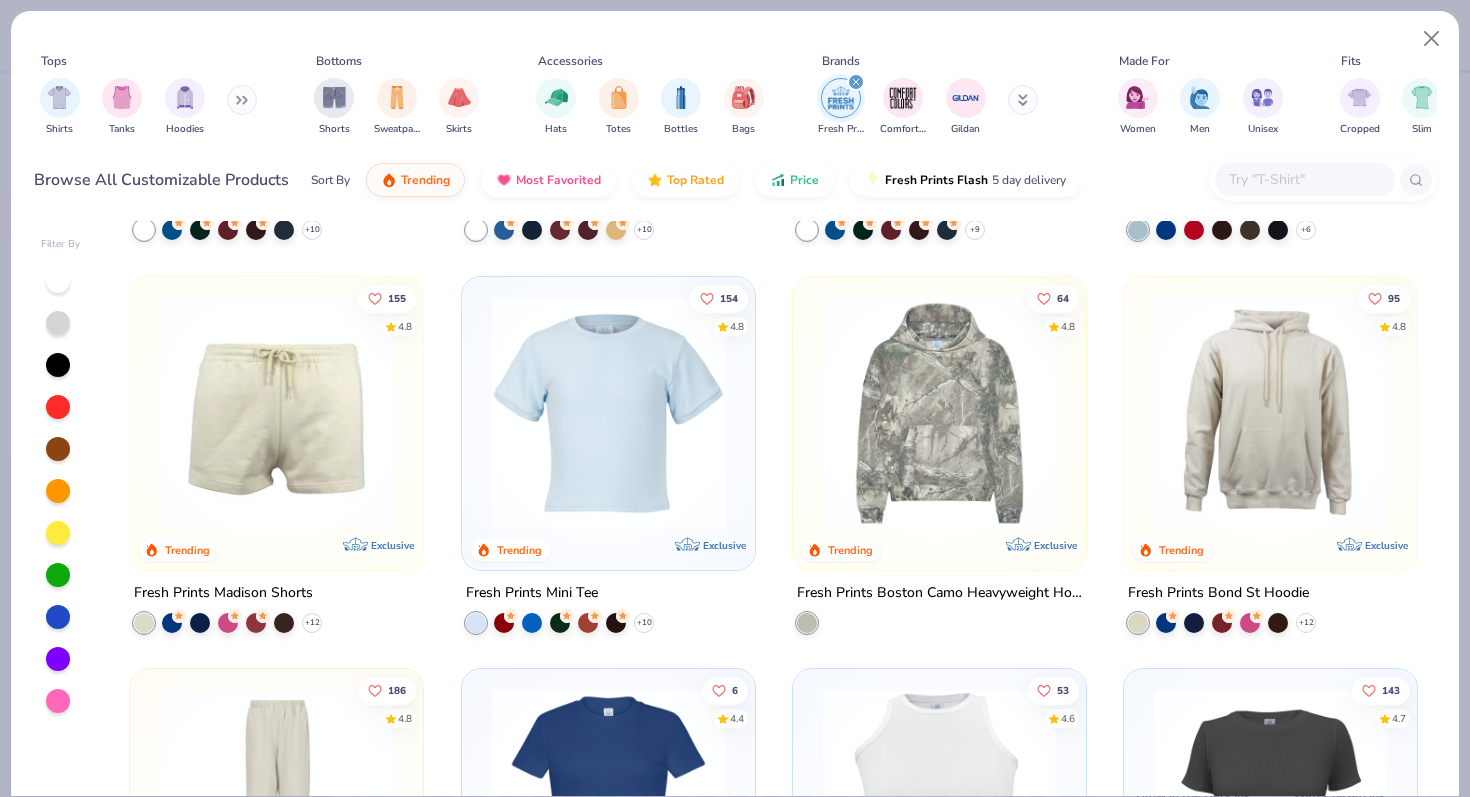 click at bounding box center (939, 412) 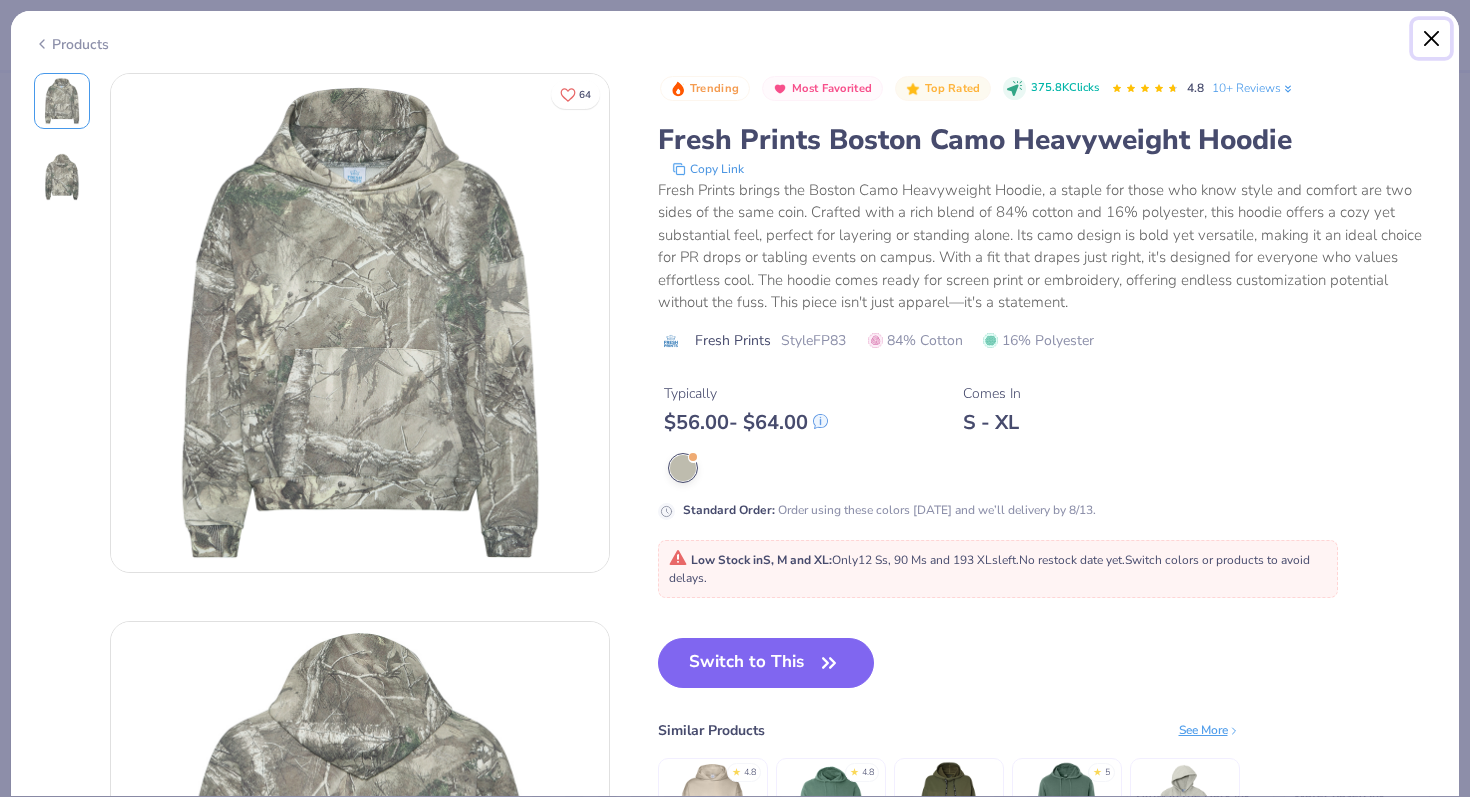 click at bounding box center [1432, 39] 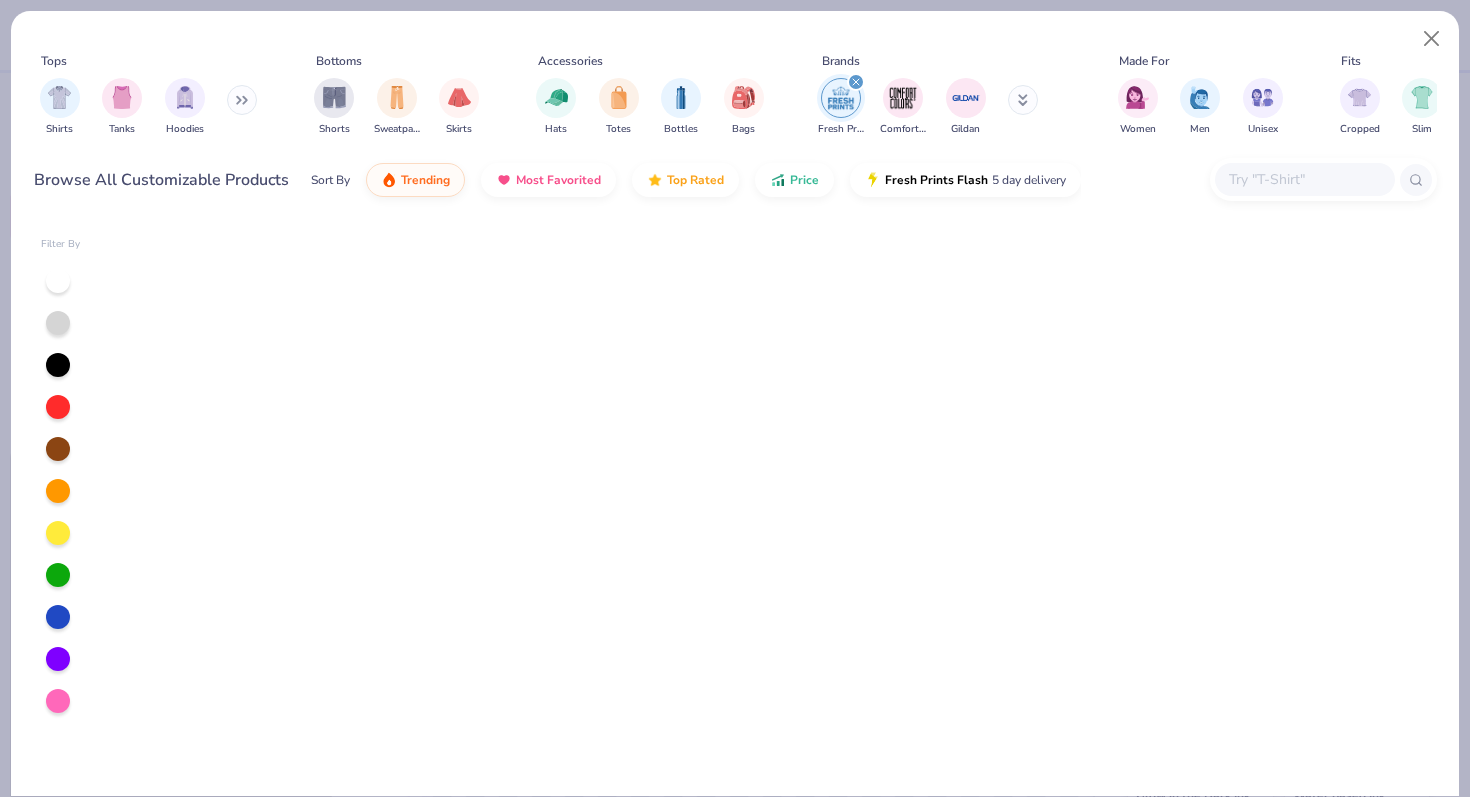 scroll, scrollTop: 0, scrollLeft: 0, axis: both 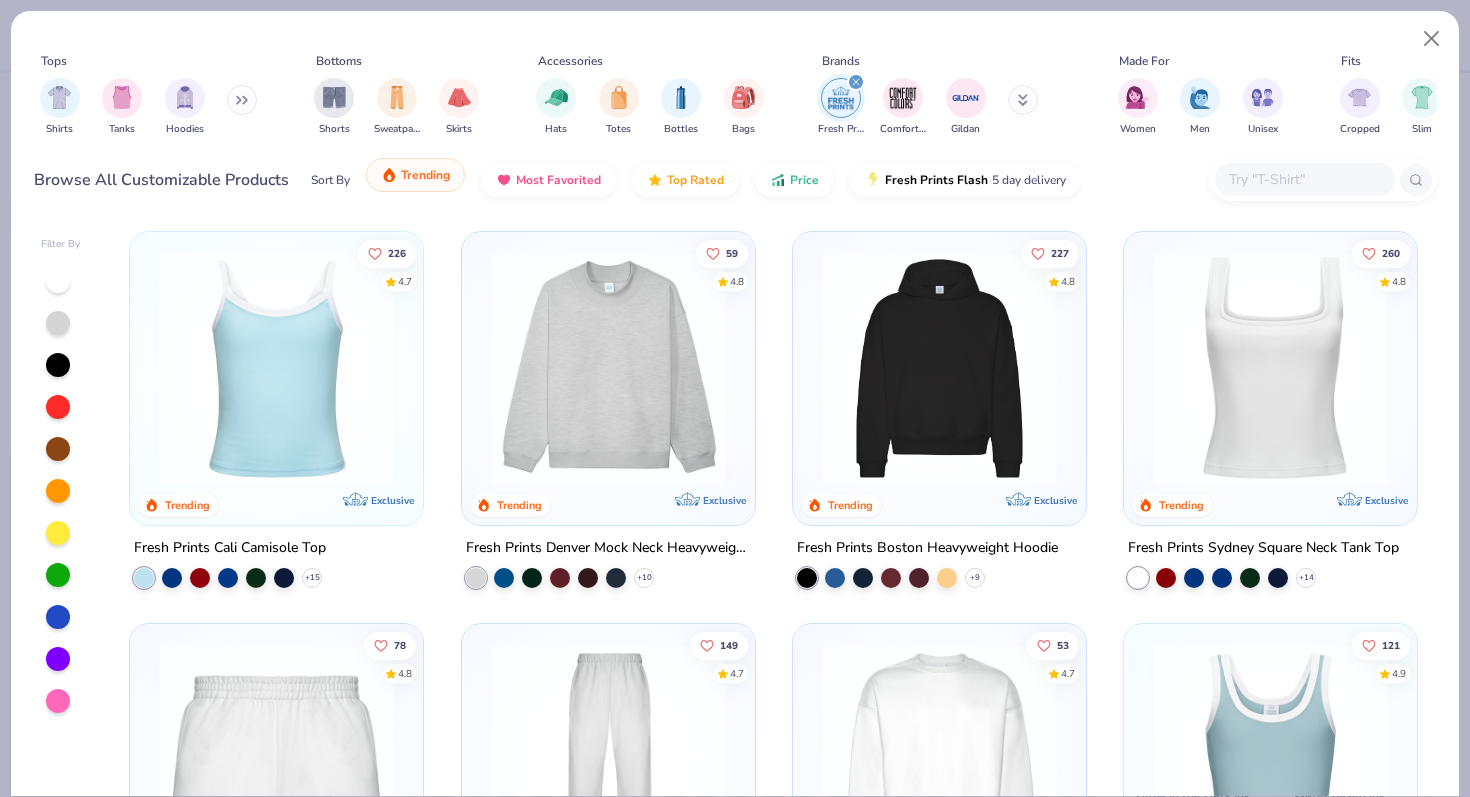 click on "Trending" at bounding box center (425, 175) 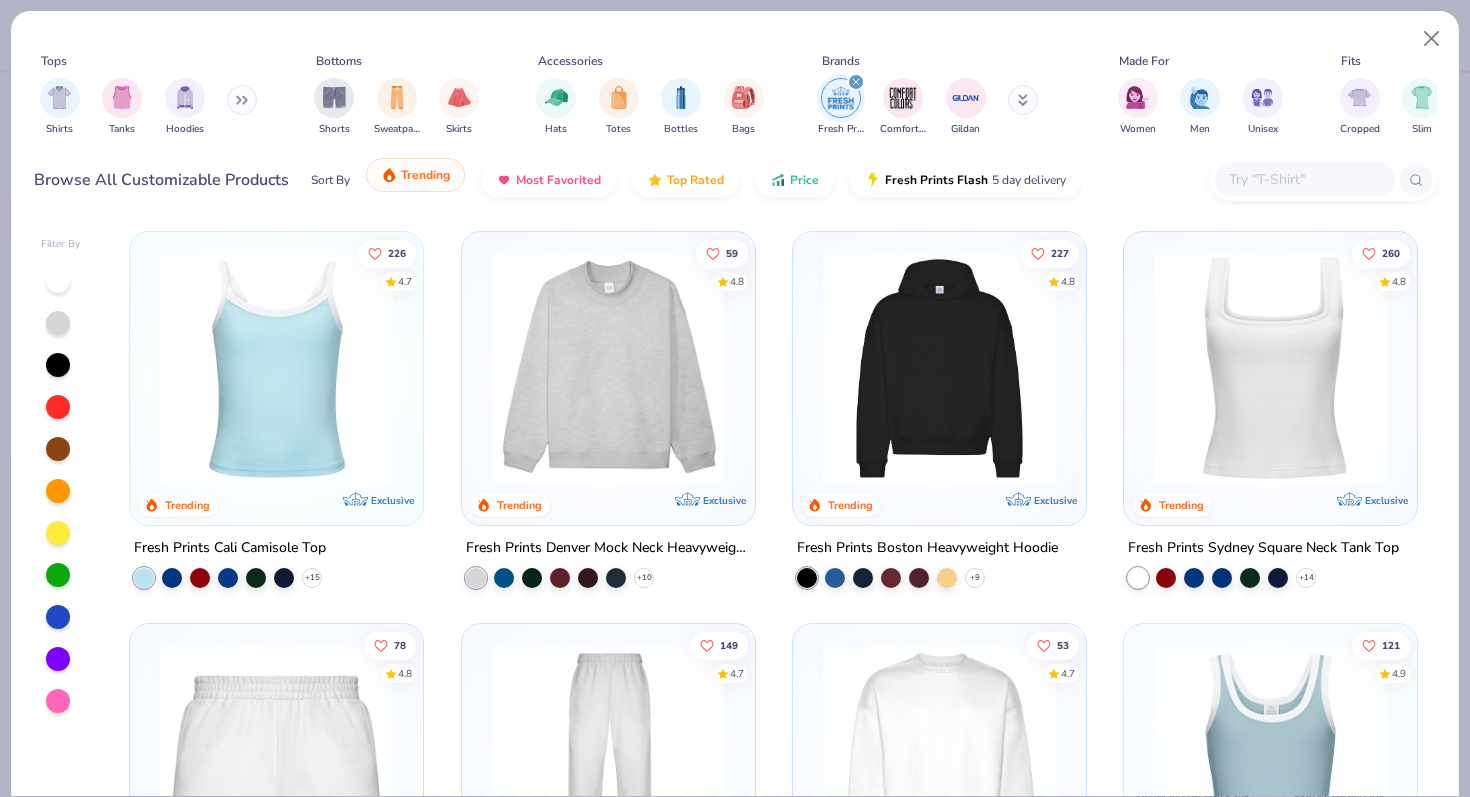 click on "Trending" at bounding box center [415, 175] 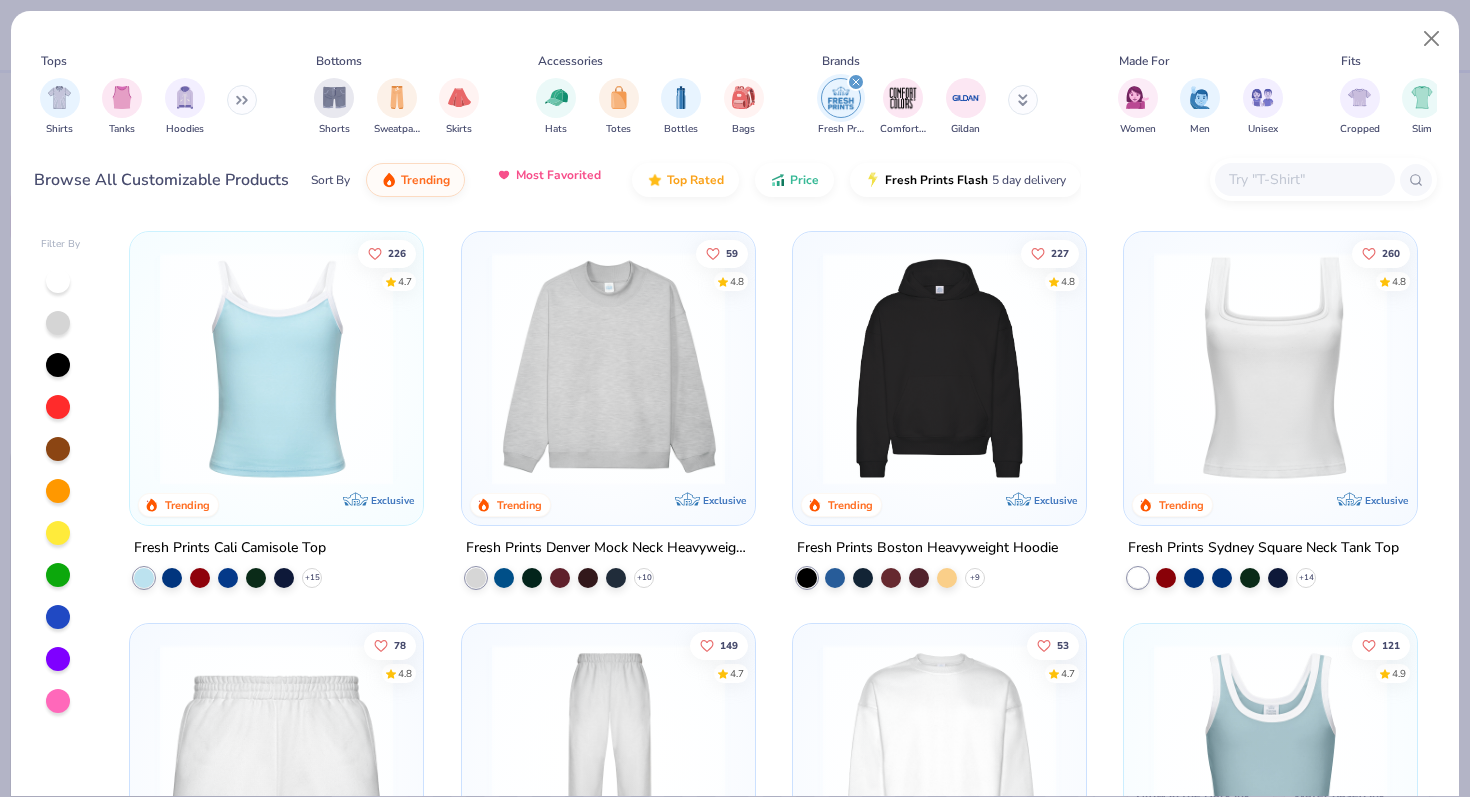 click on "Most Favorited" at bounding box center (558, 175) 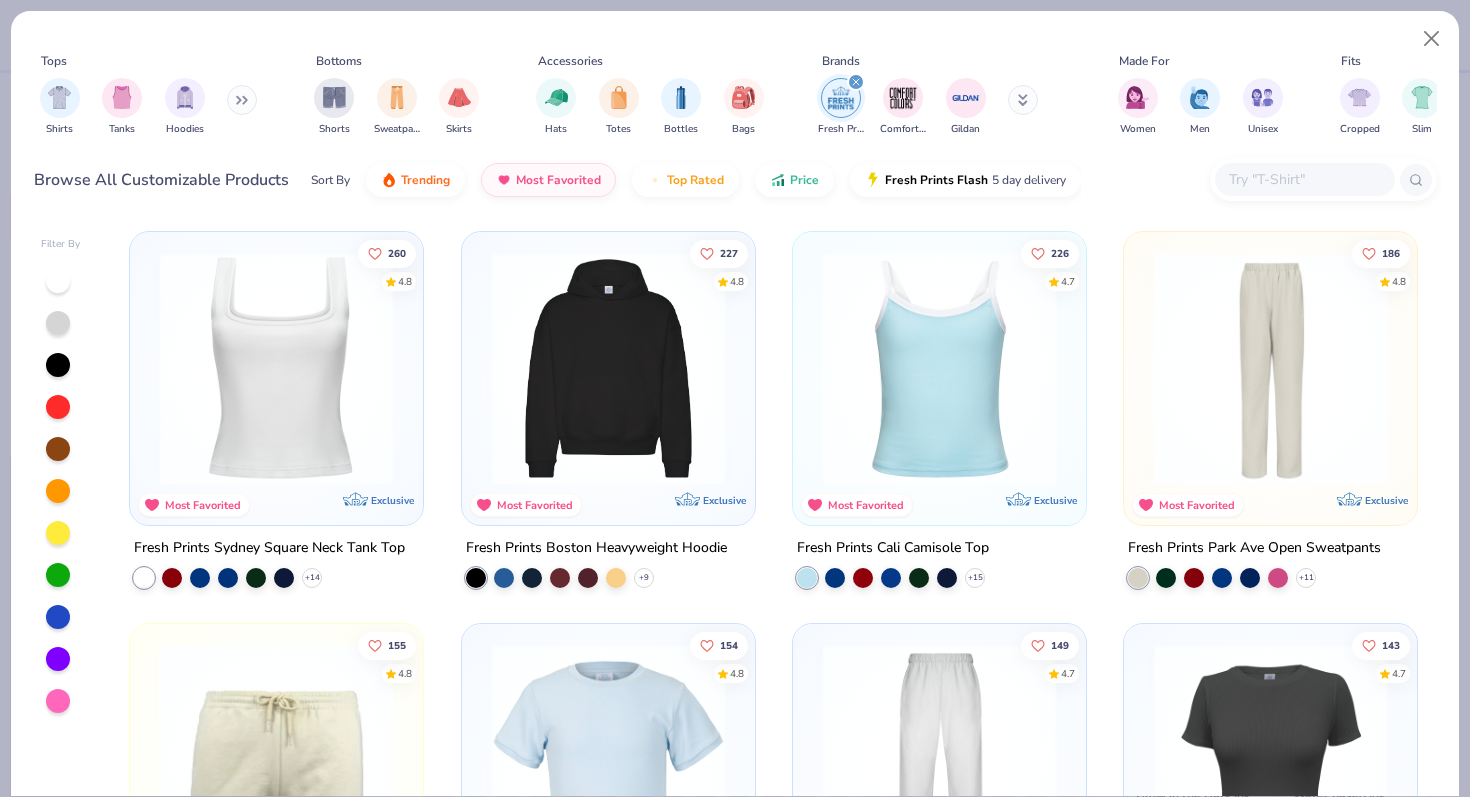 click at bounding box center [608, 368] 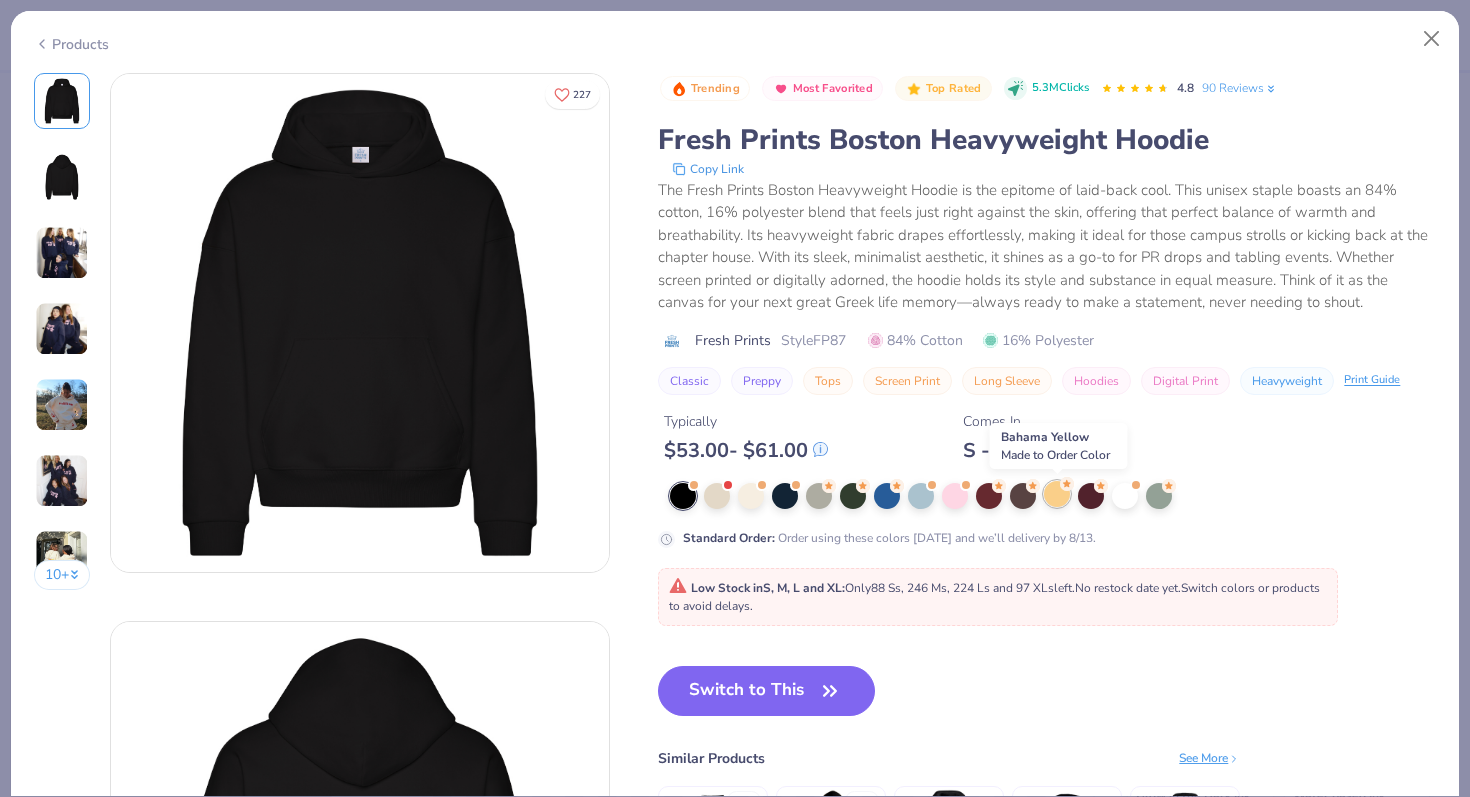 click at bounding box center [1057, 494] 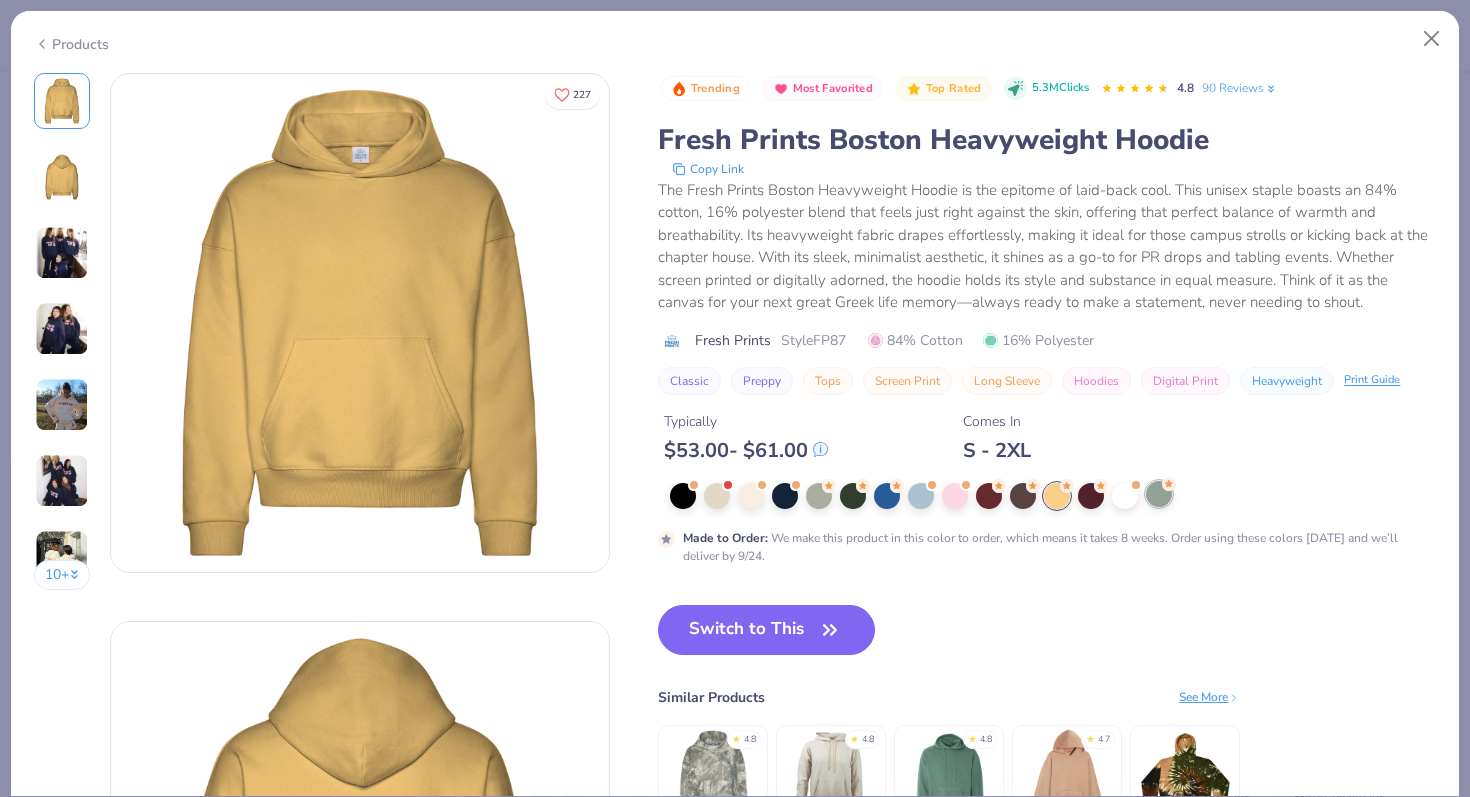 click at bounding box center (1159, 494) 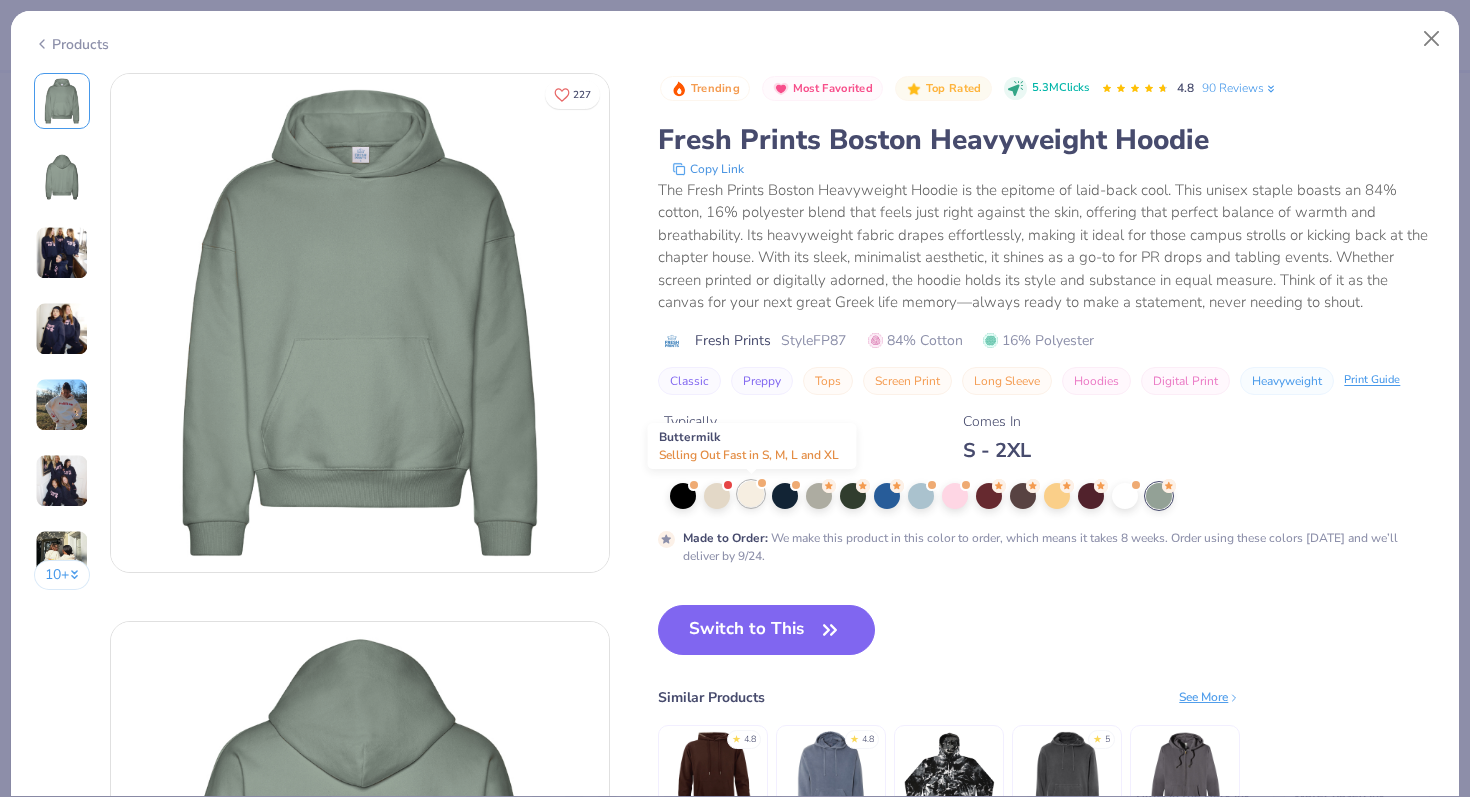 click at bounding box center [751, 494] 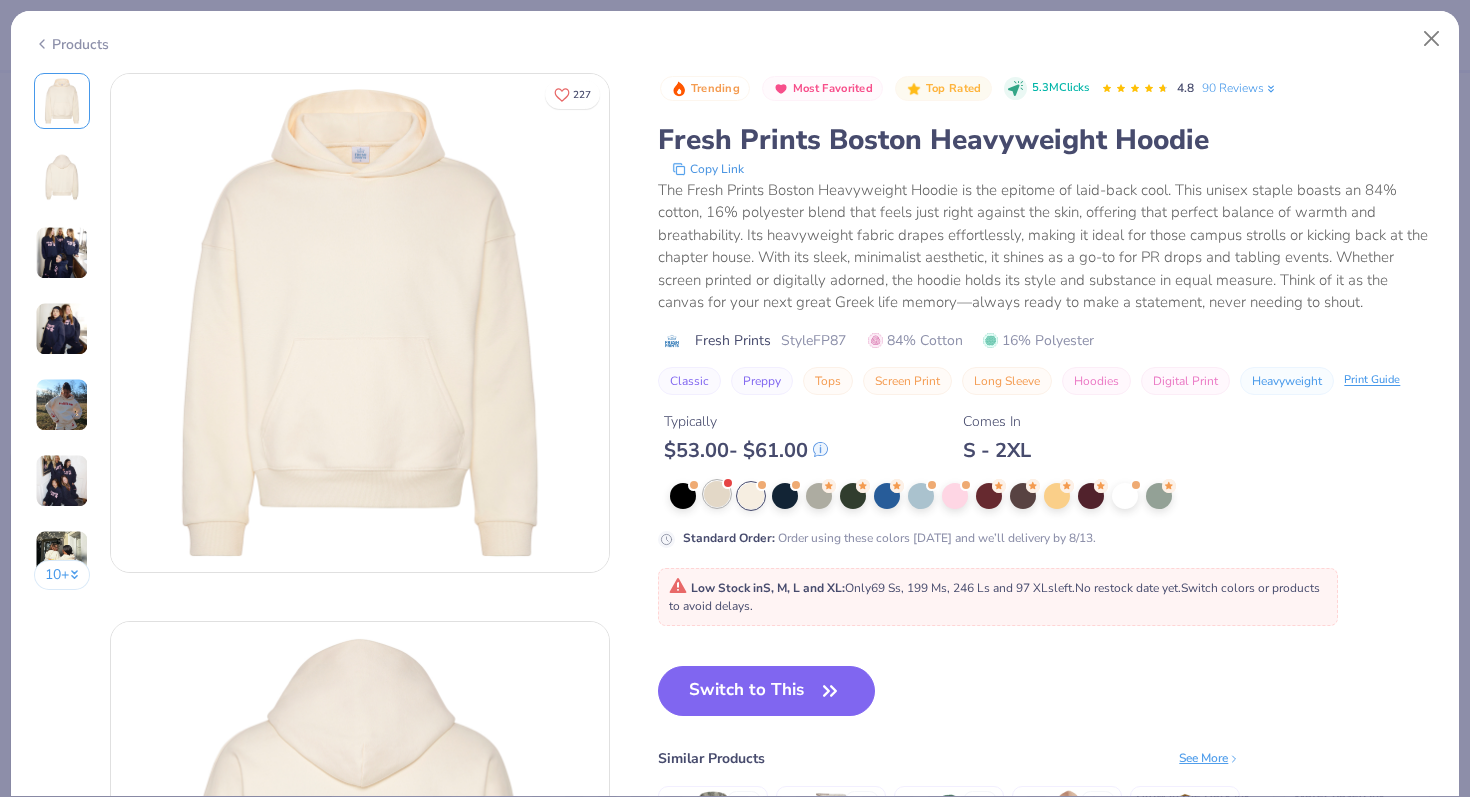 click at bounding box center [717, 494] 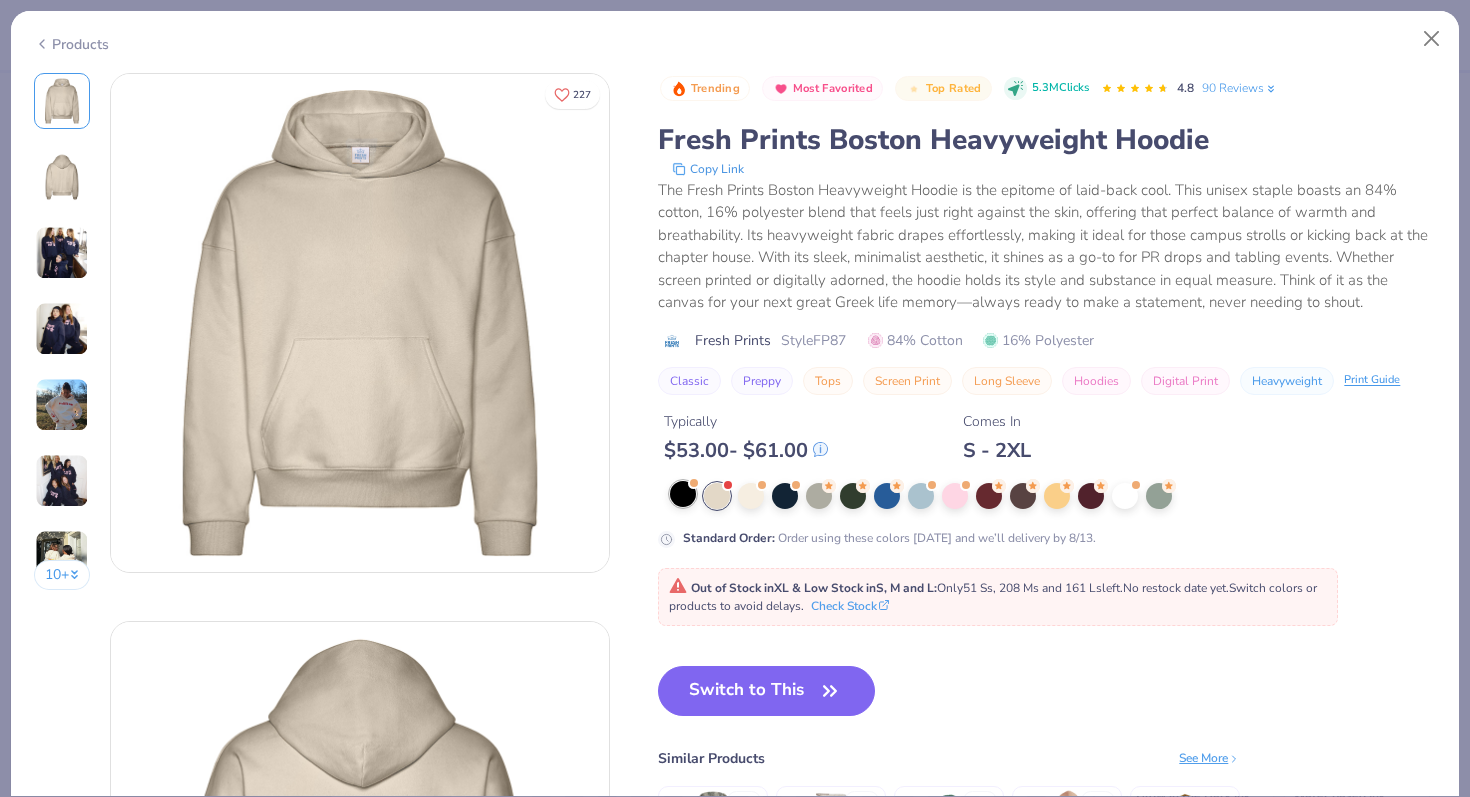 click at bounding box center [683, 494] 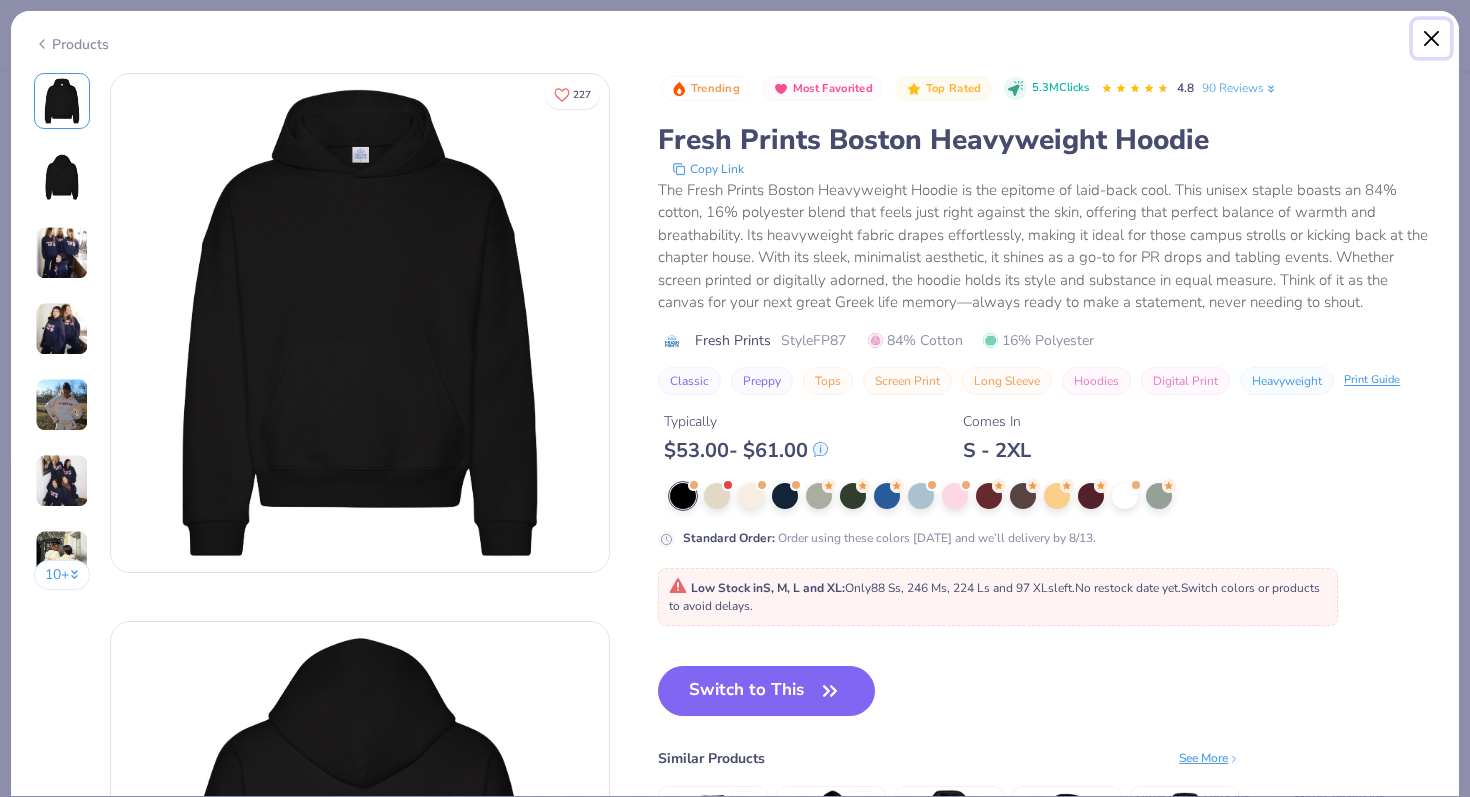 click at bounding box center [1432, 39] 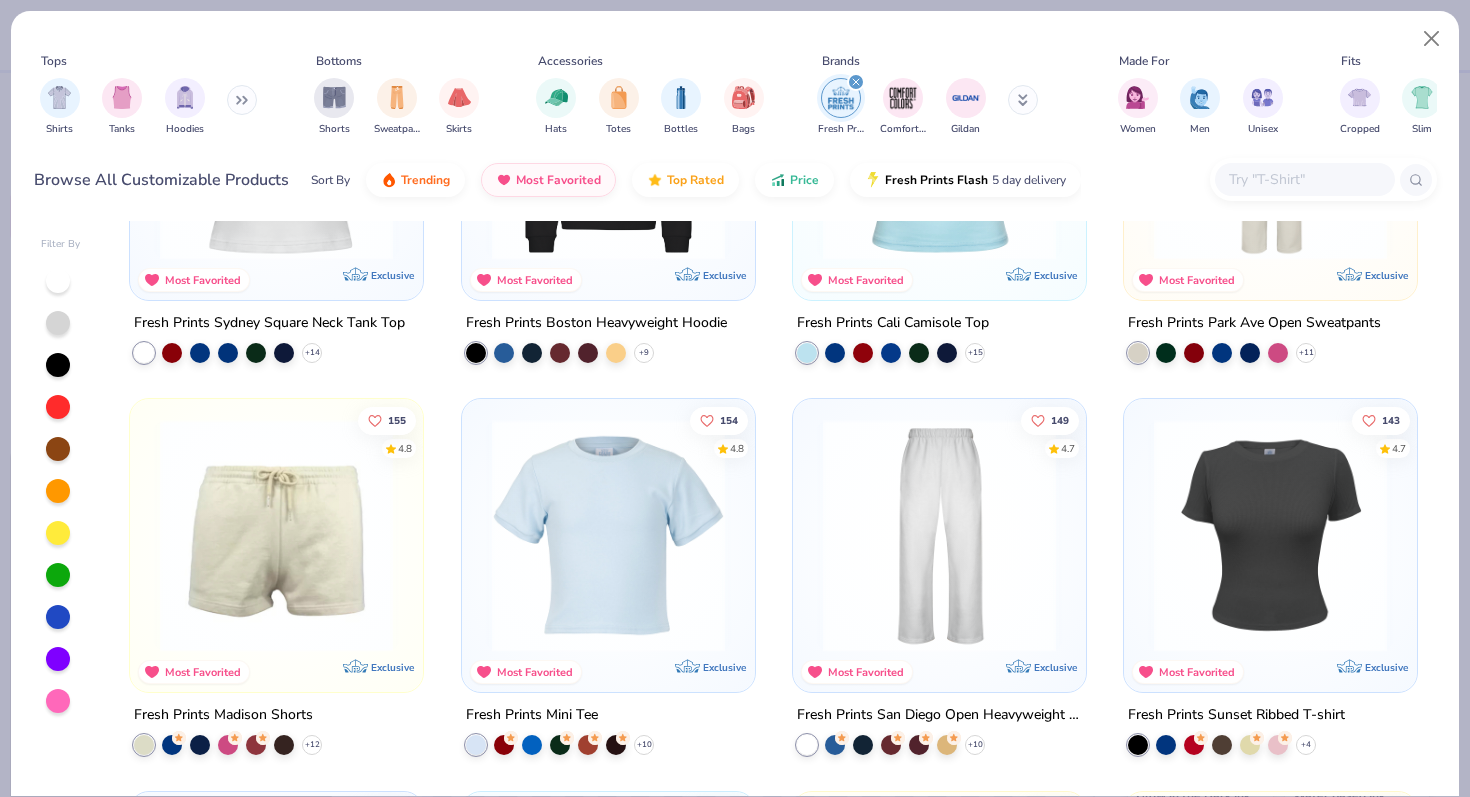 scroll, scrollTop: 238, scrollLeft: 0, axis: vertical 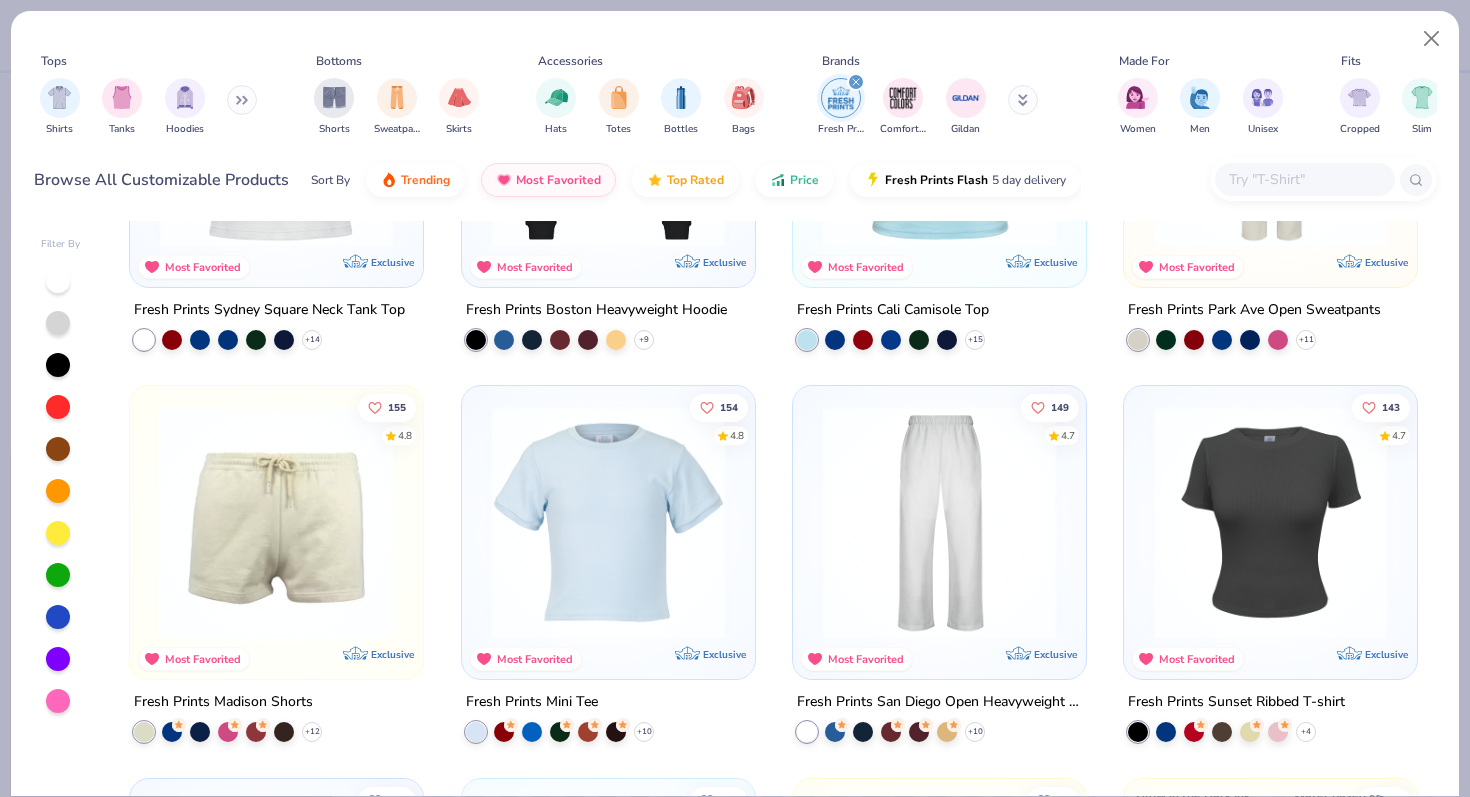 click at bounding box center [939, 522] 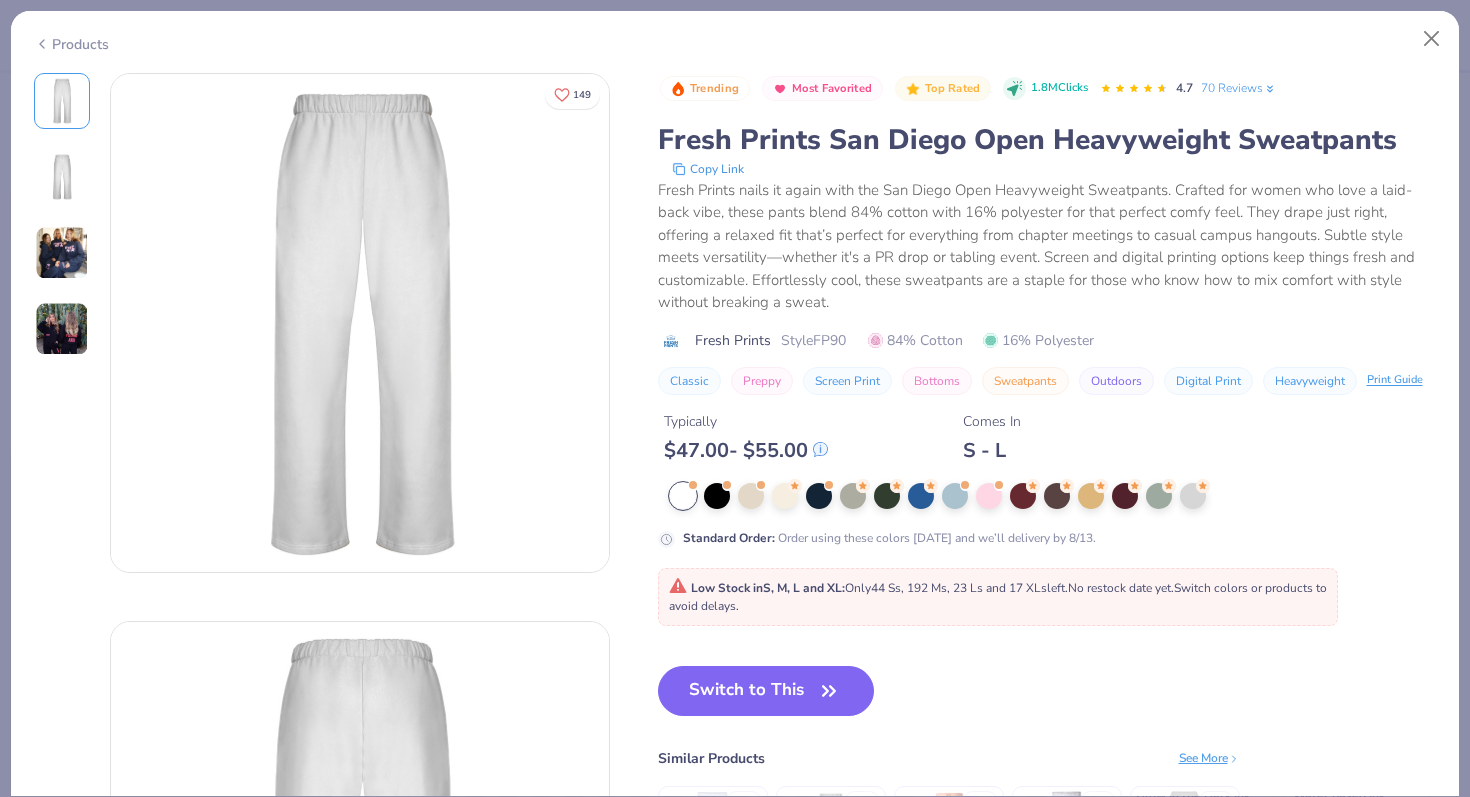 click at bounding box center (62, 329) 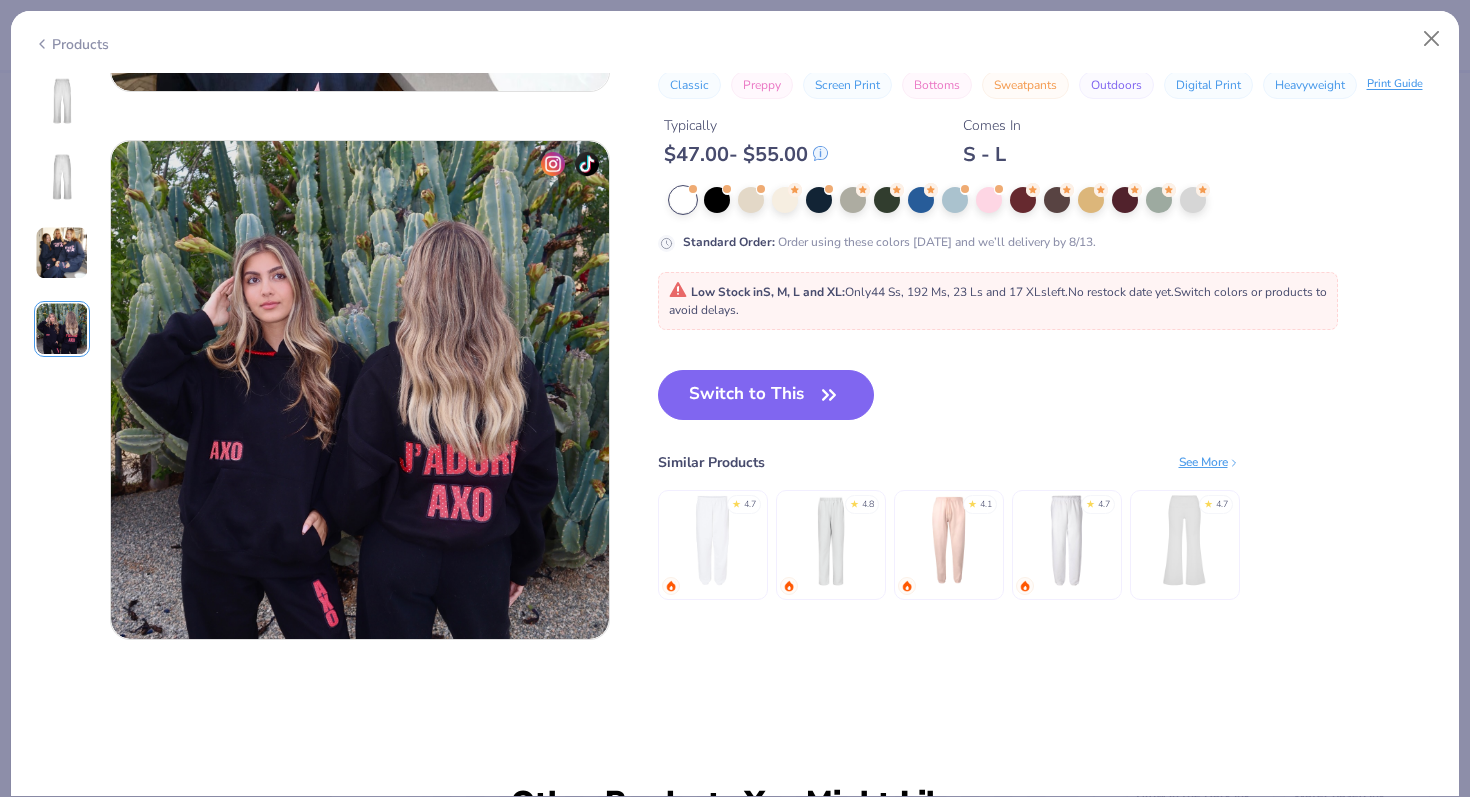 scroll, scrollTop: 1644, scrollLeft: 0, axis: vertical 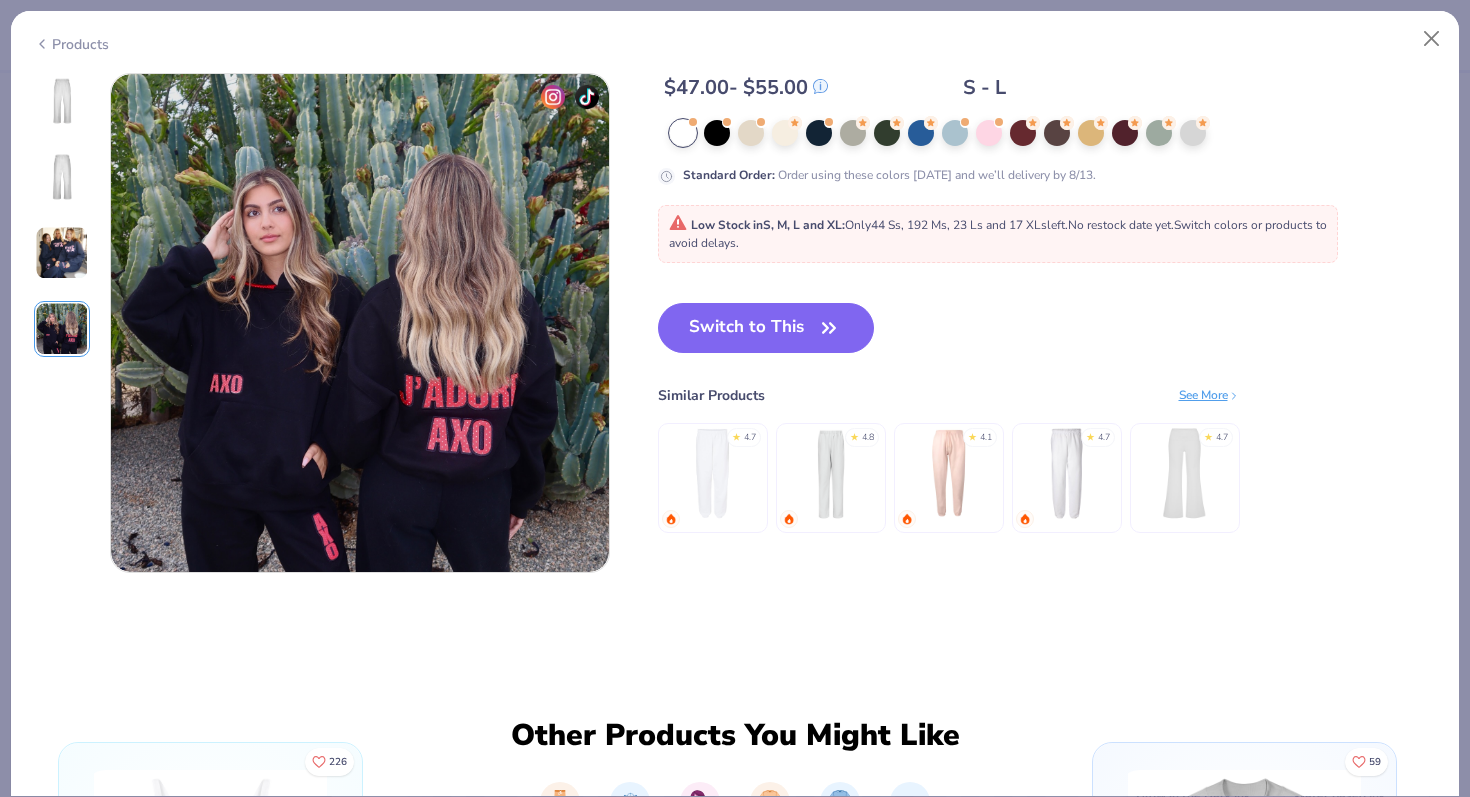 click at bounding box center (62, 253) 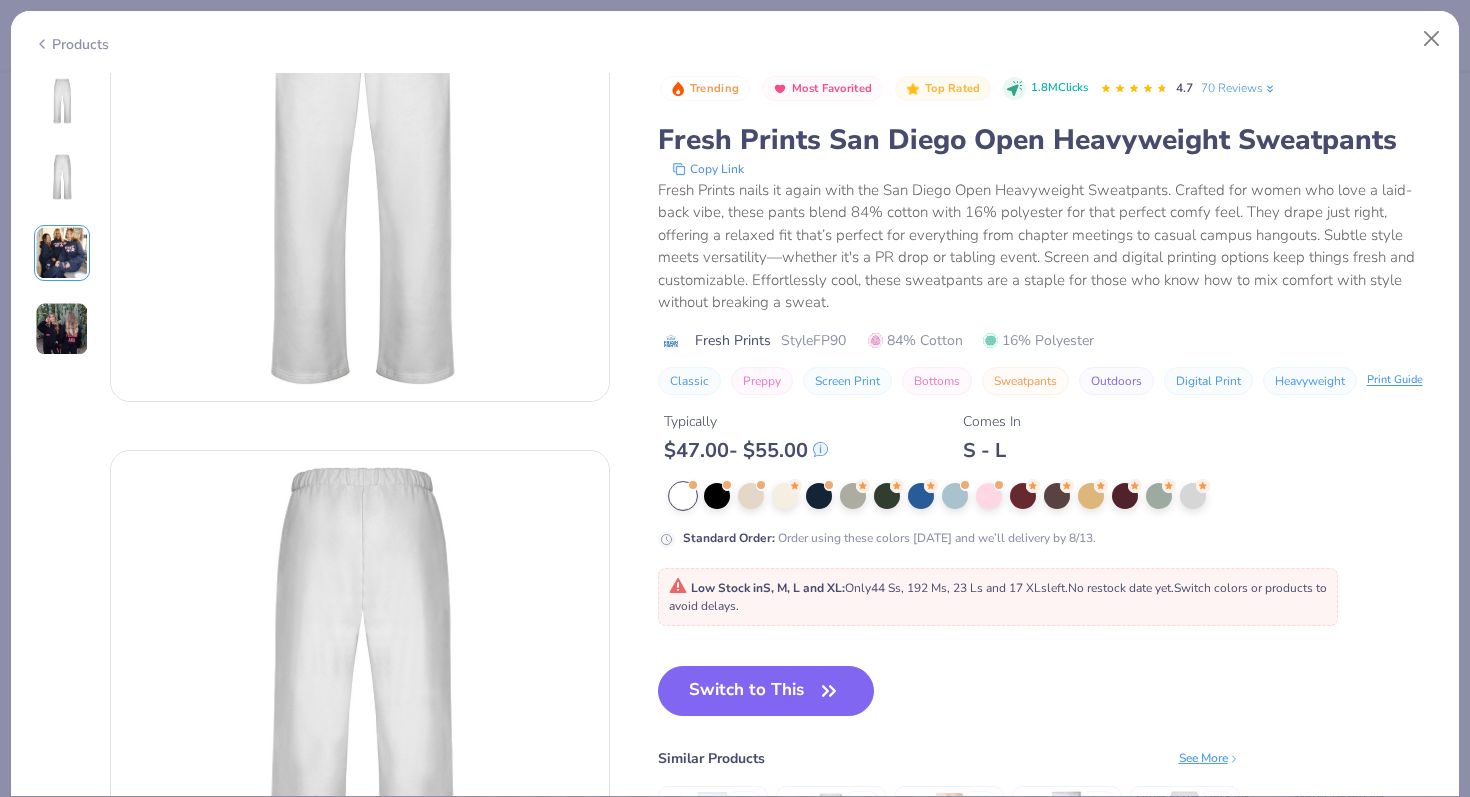 scroll, scrollTop: 0, scrollLeft: 0, axis: both 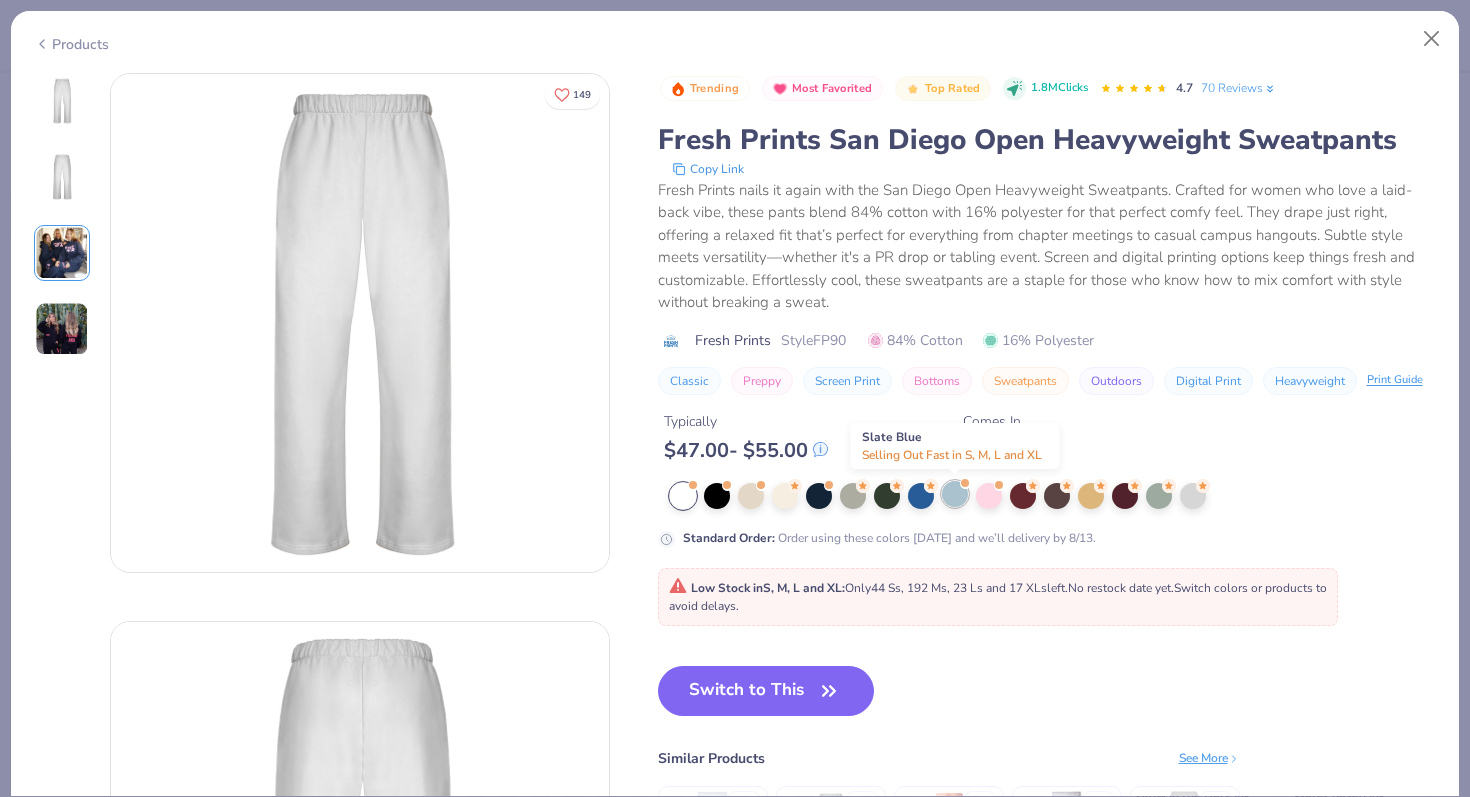 click at bounding box center [955, 494] 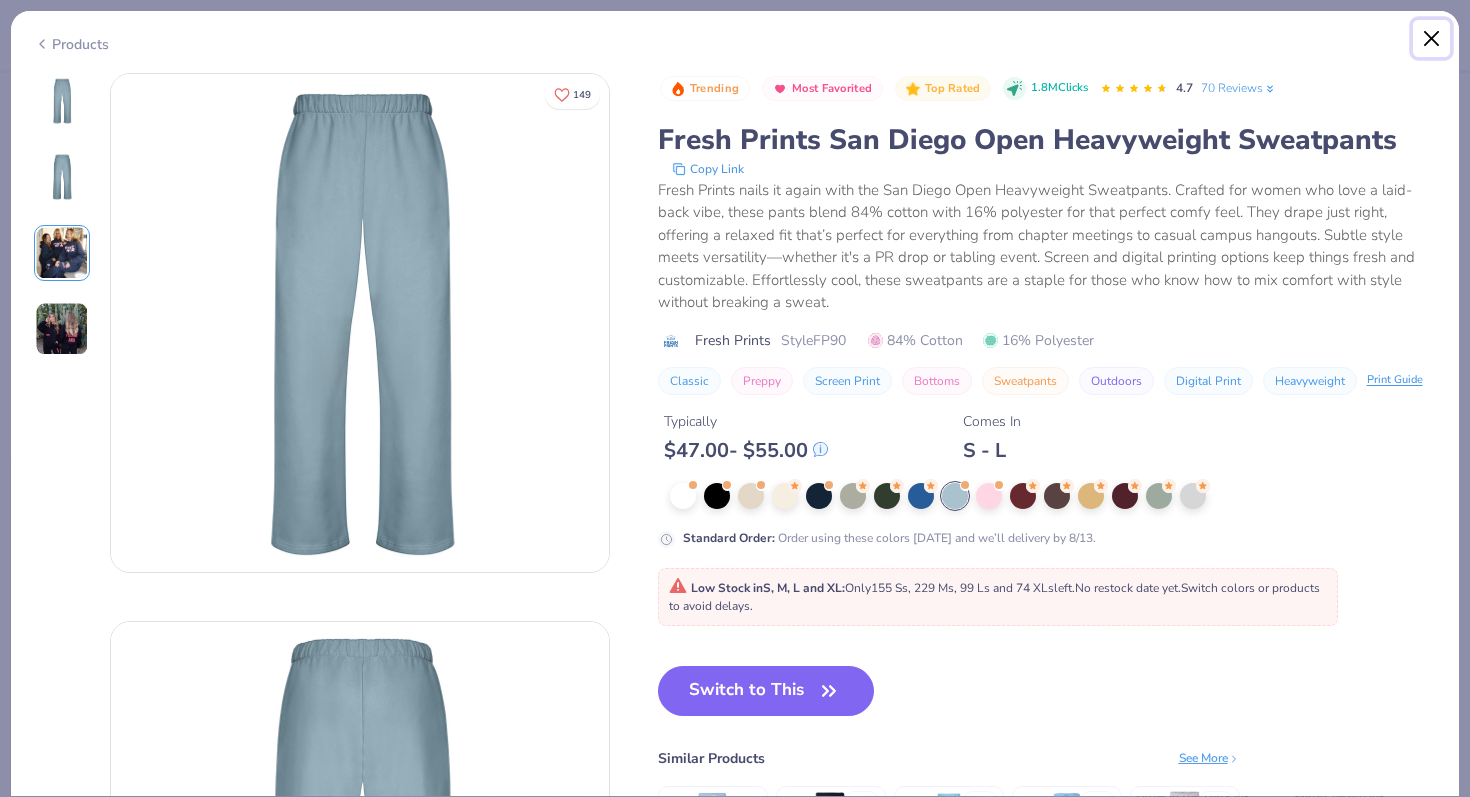click at bounding box center [1432, 39] 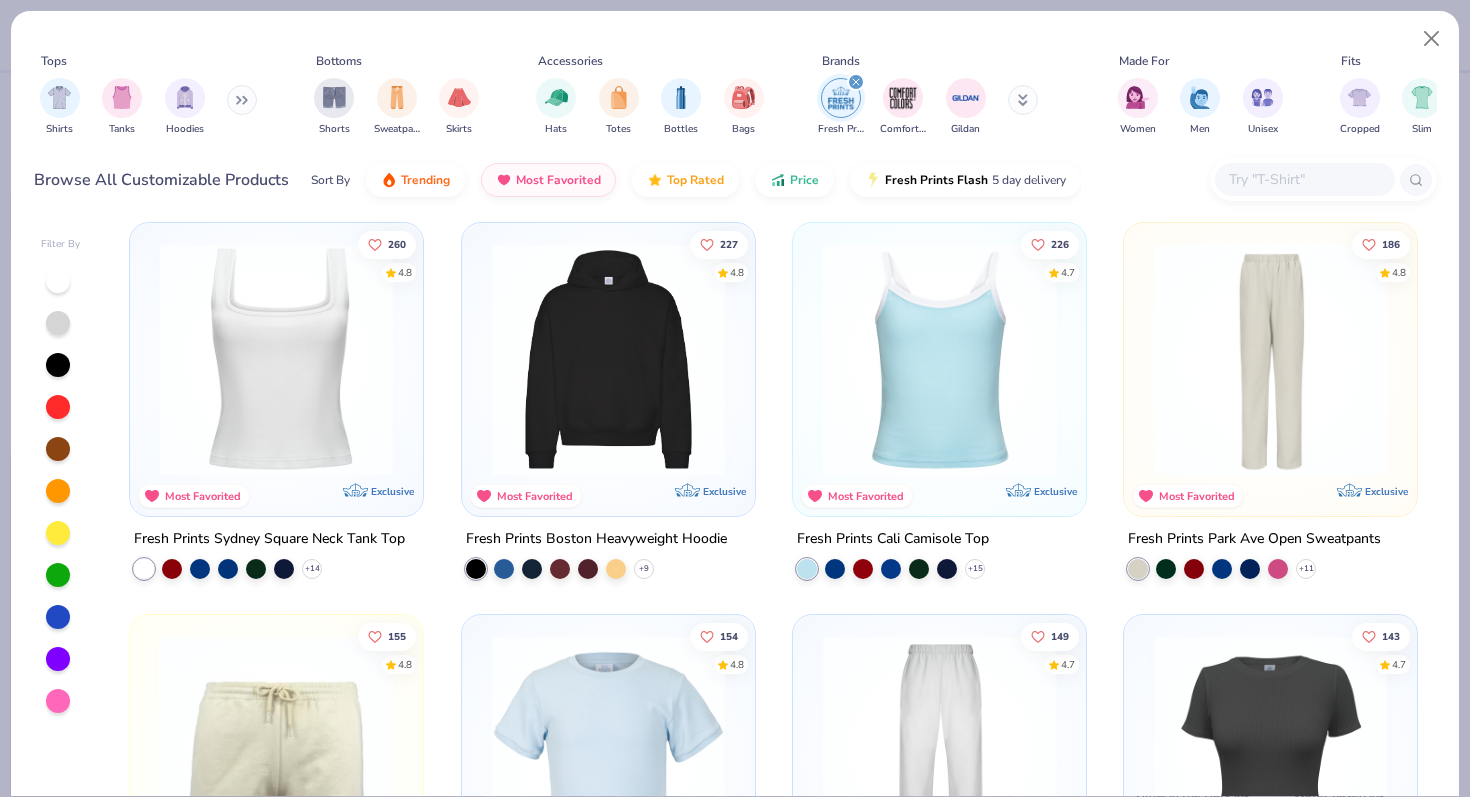 scroll, scrollTop: 0, scrollLeft: 0, axis: both 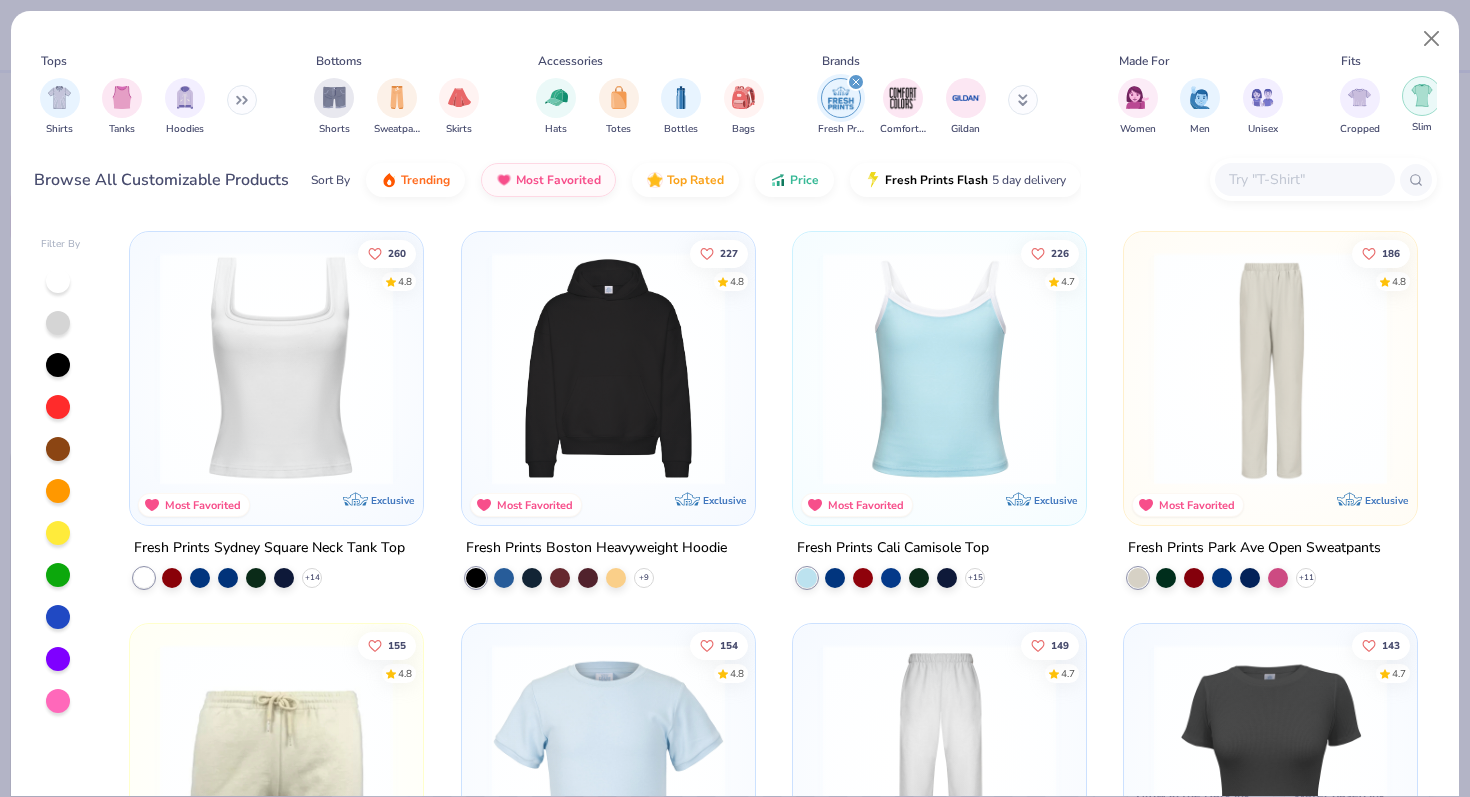 click at bounding box center (1422, 95) 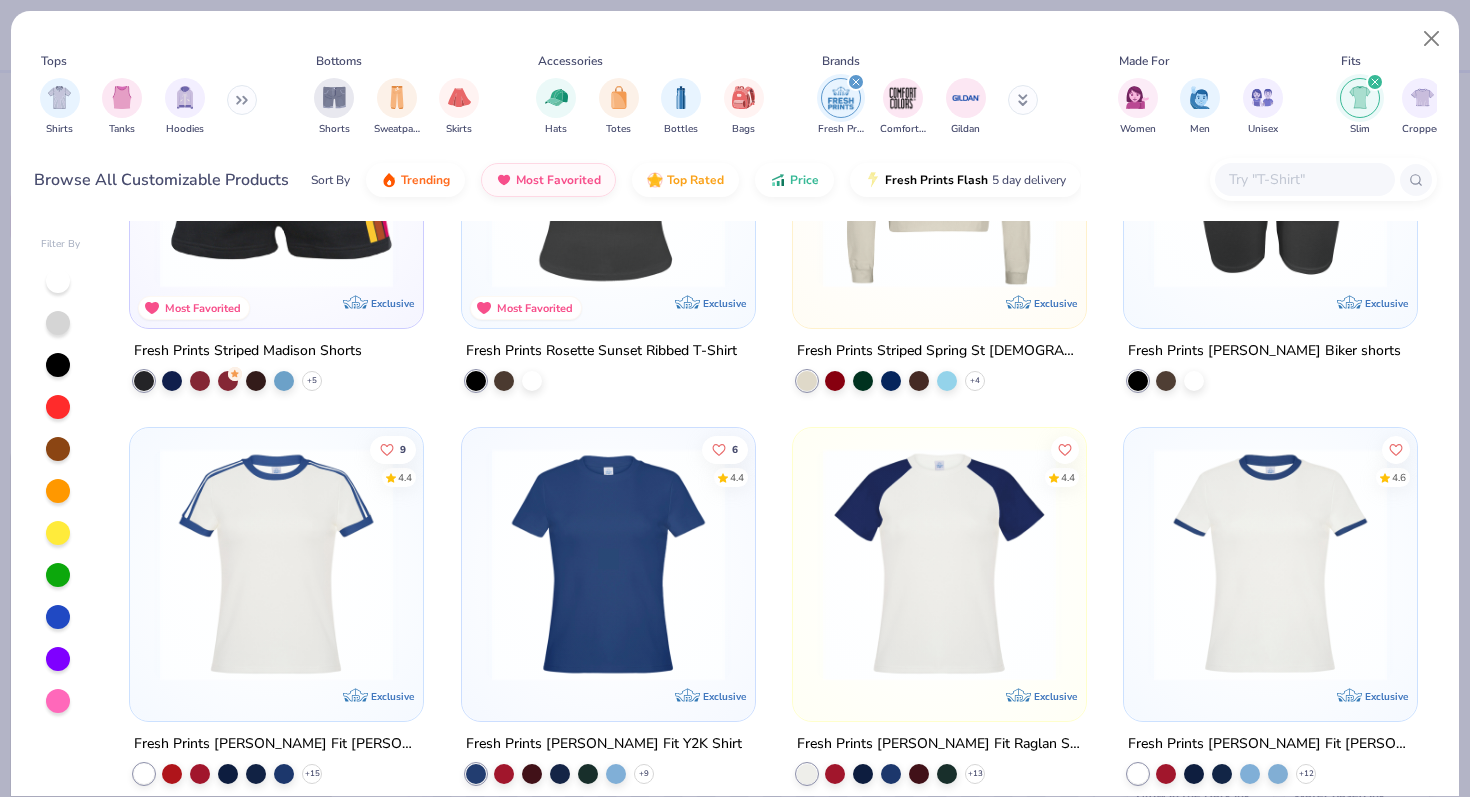 scroll, scrollTop: 610, scrollLeft: 0, axis: vertical 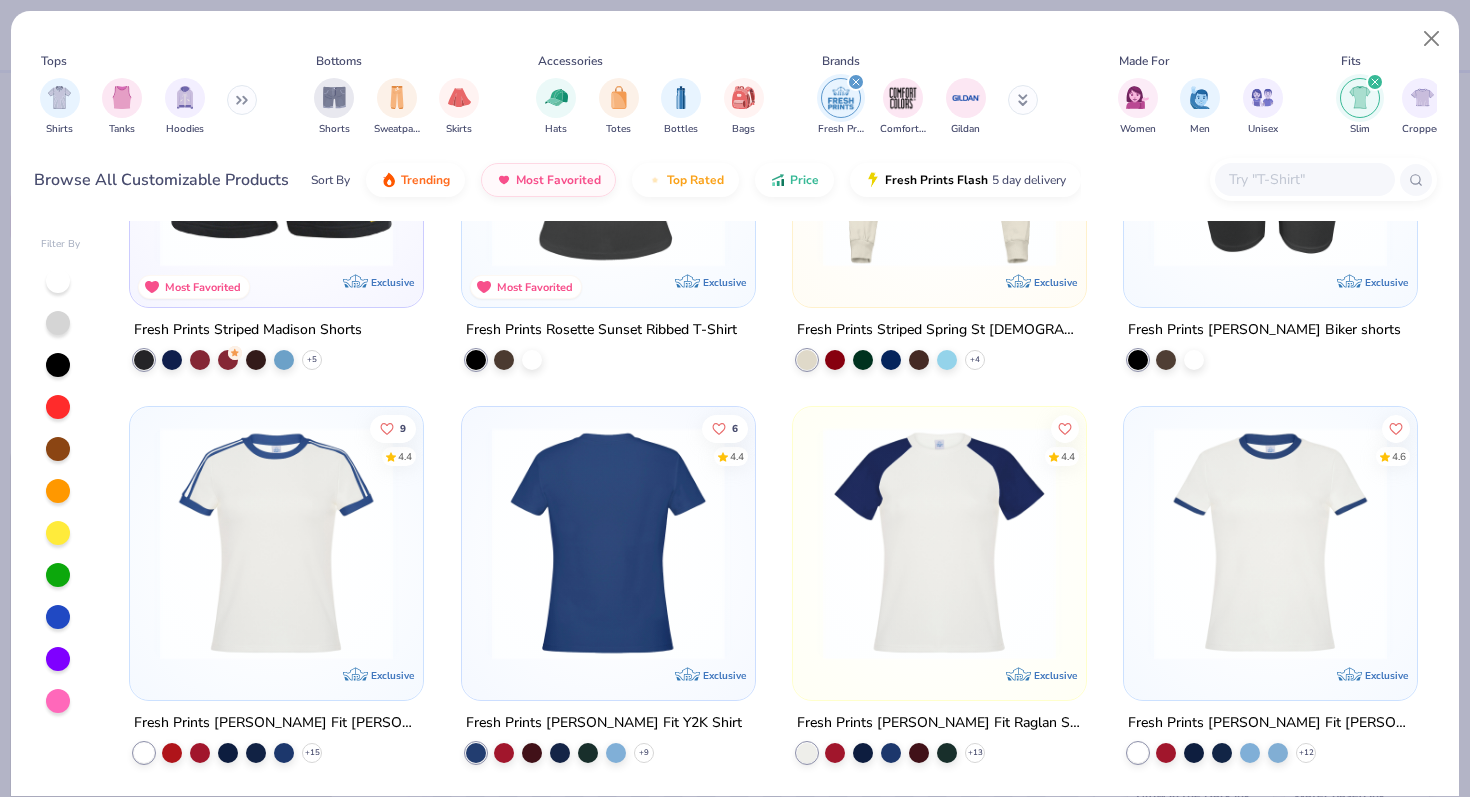 click at bounding box center [607, 542] 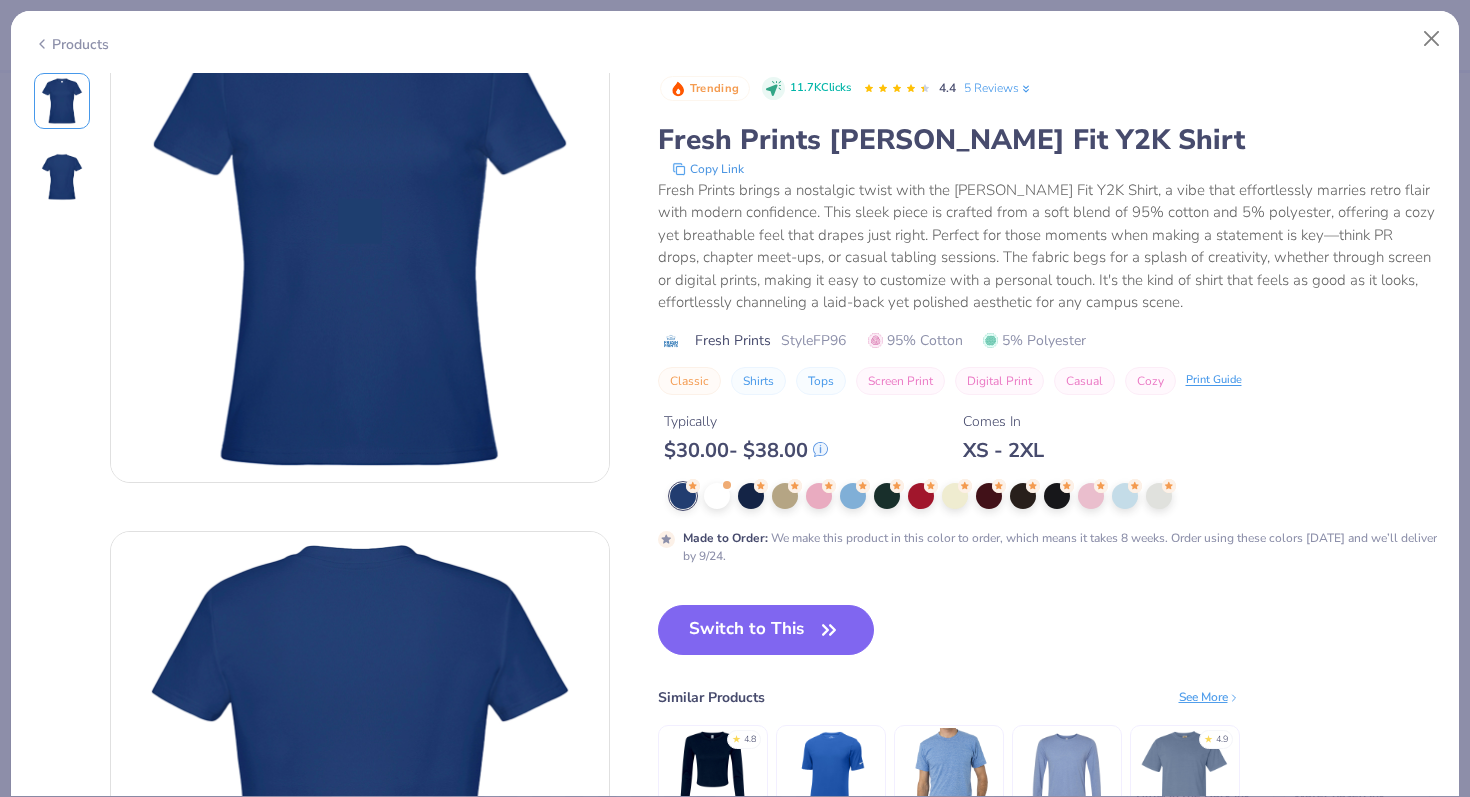 scroll, scrollTop: 0, scrollLeft: 0, axis: both 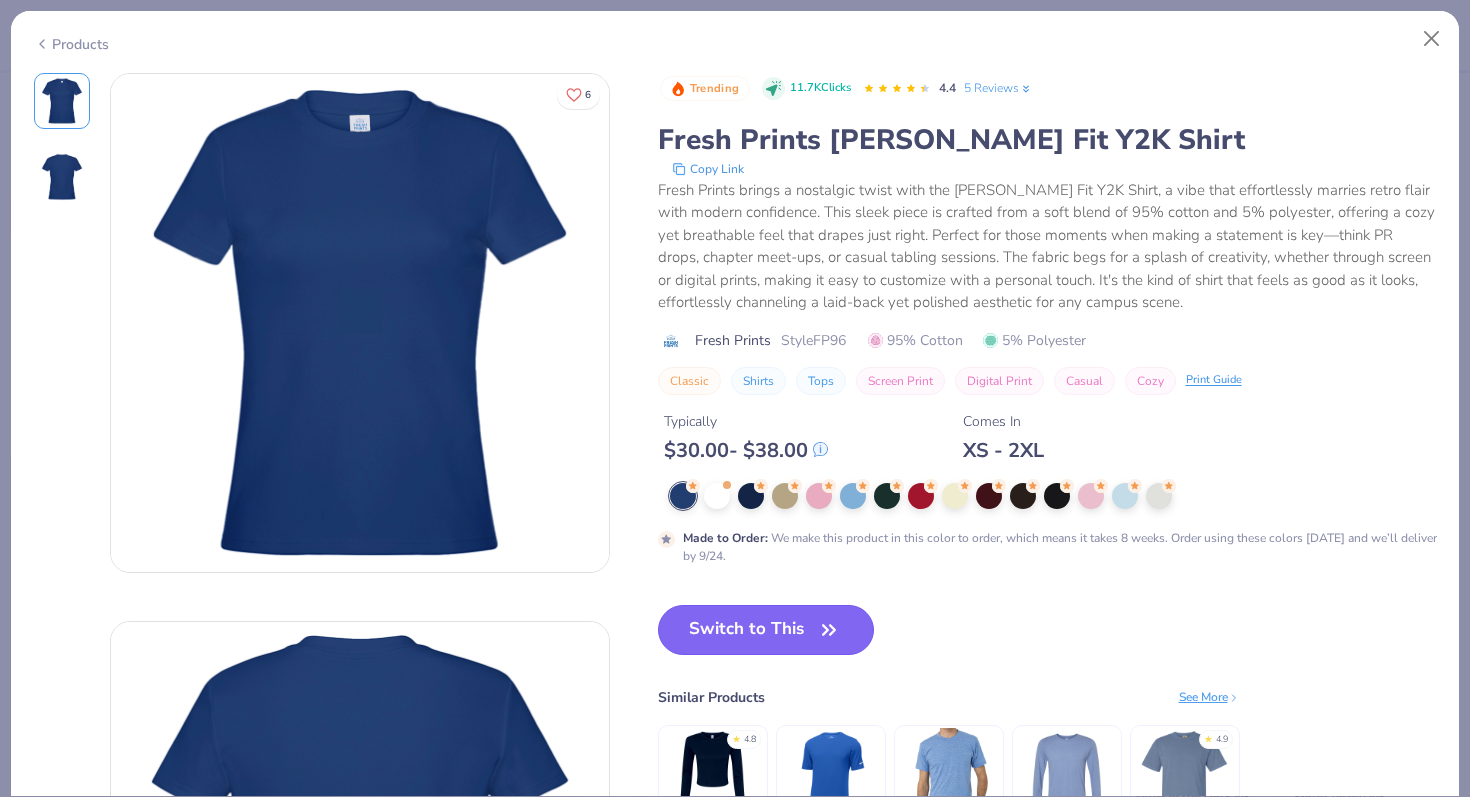 click on "Switch to This" at bounding box center (766, 630) 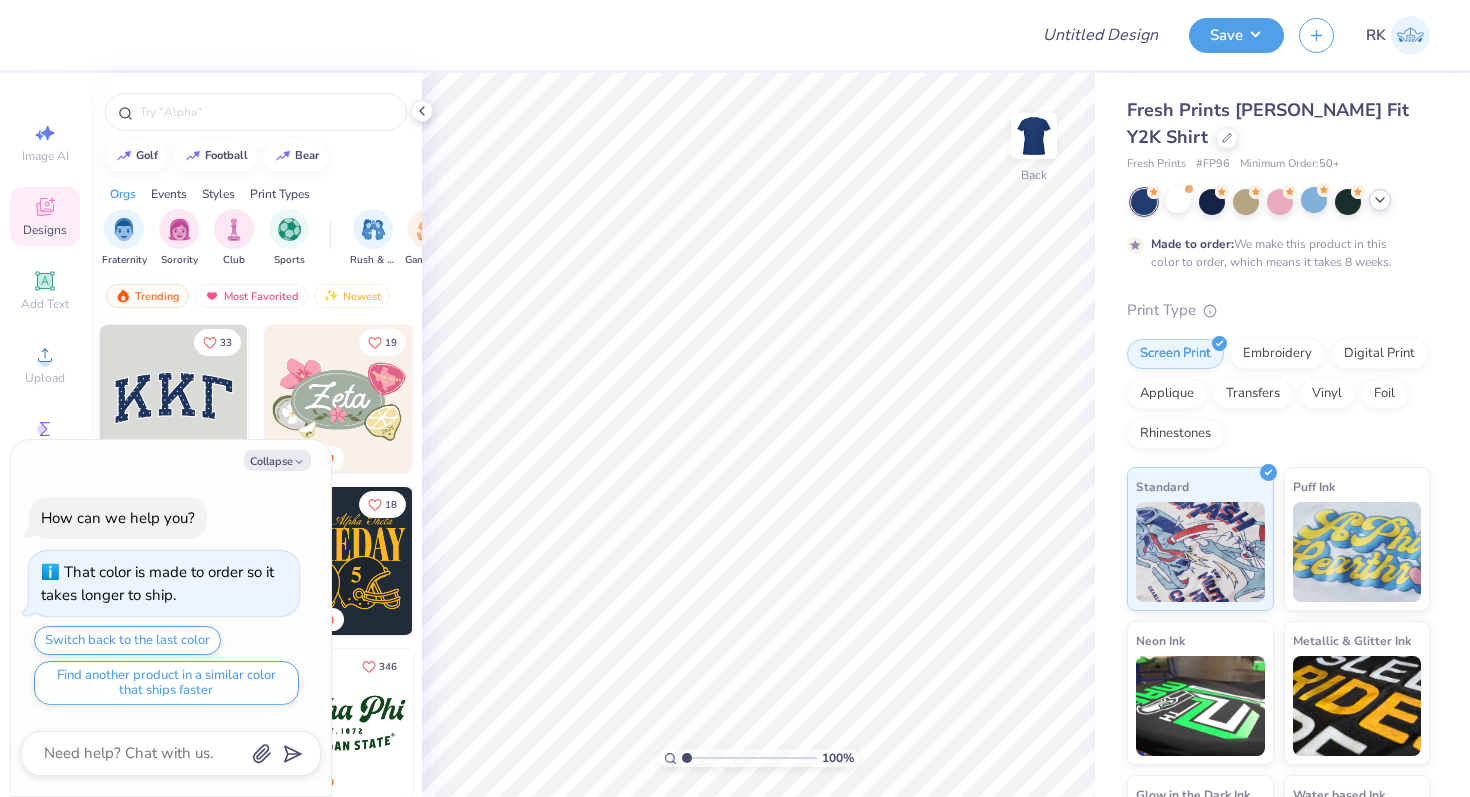 click 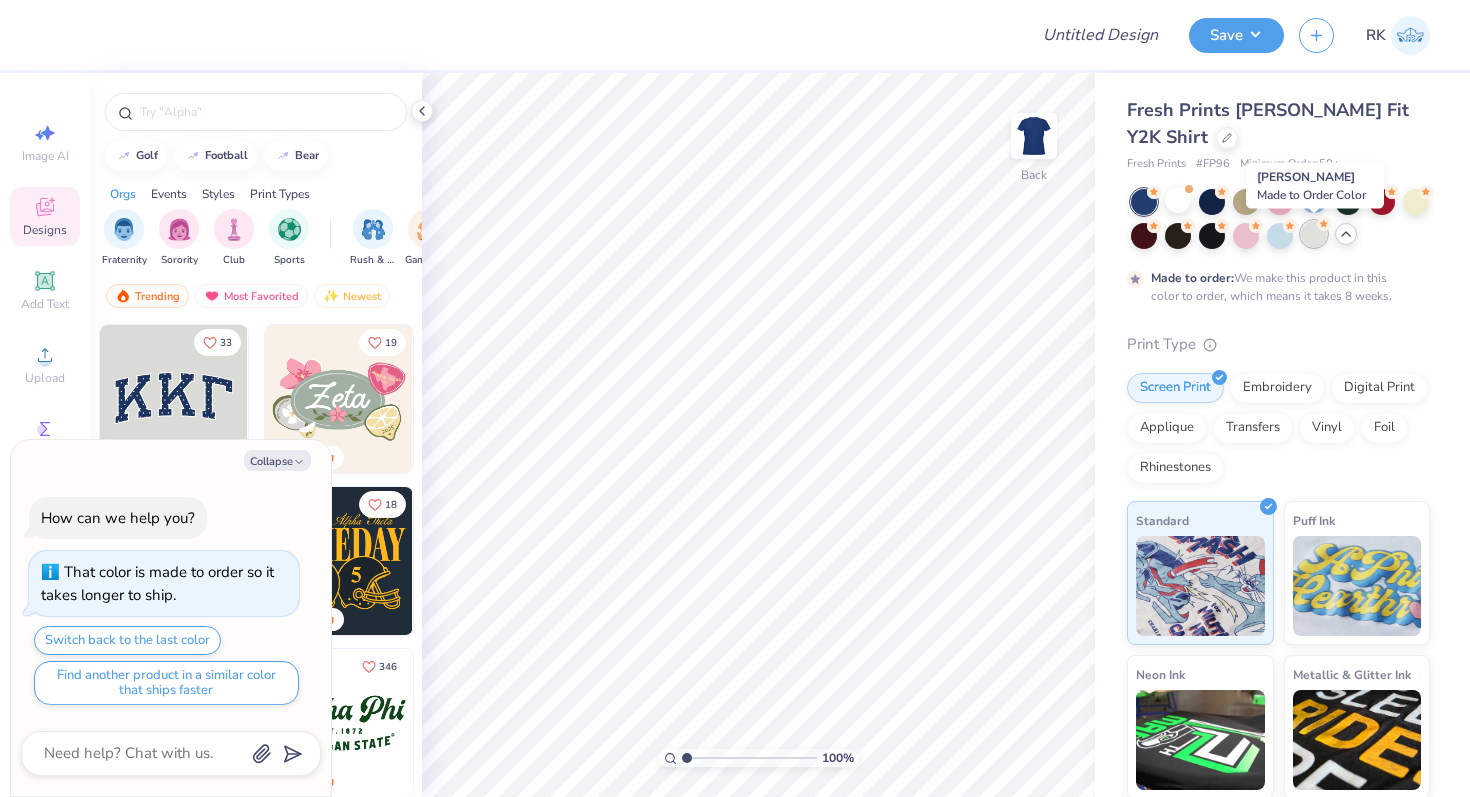 click at bounding box center [1314, 234] 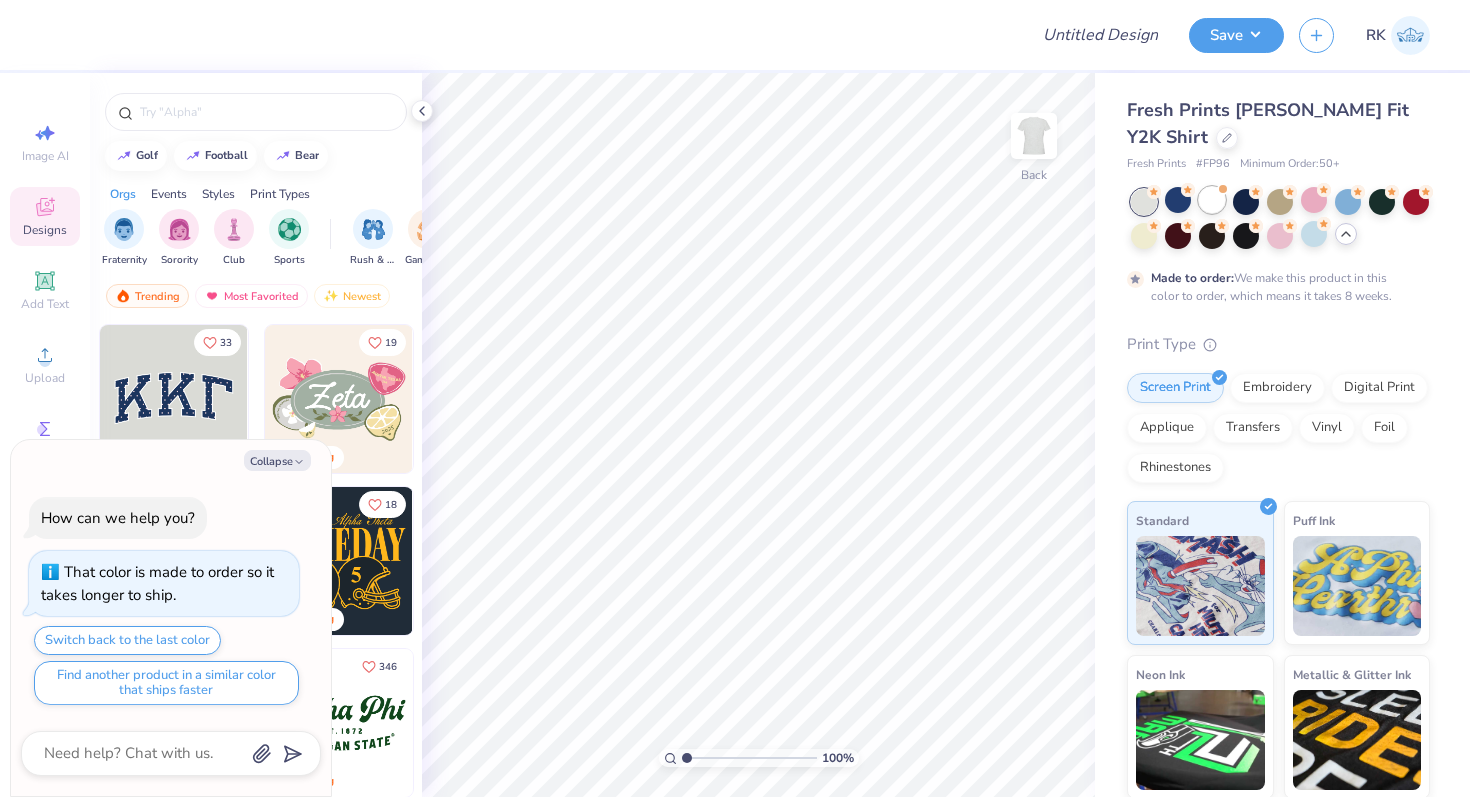 click at bounding box center [1212, 200] 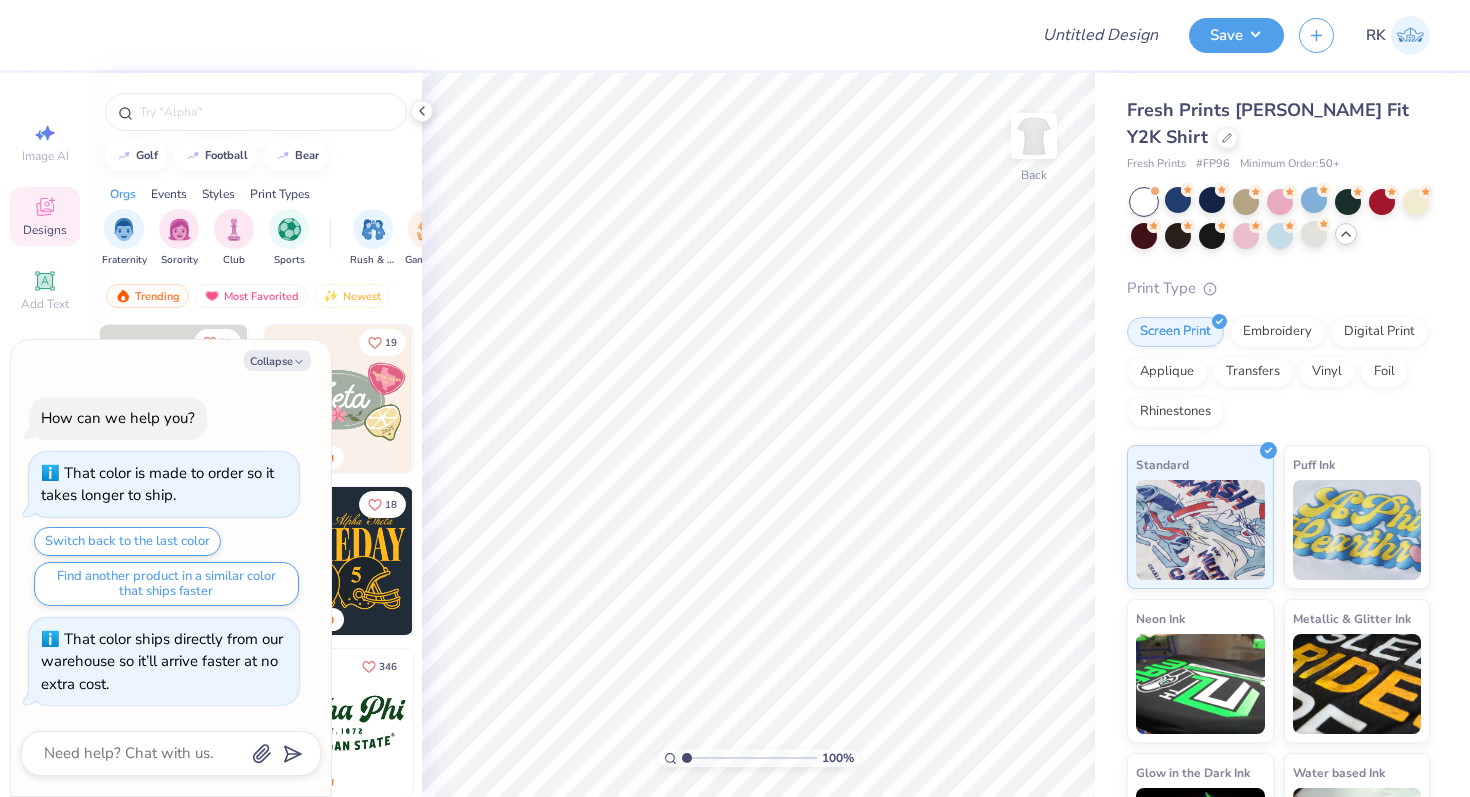 scroll, scrollTop: 161, scrollLeft: 0, axis: vertical 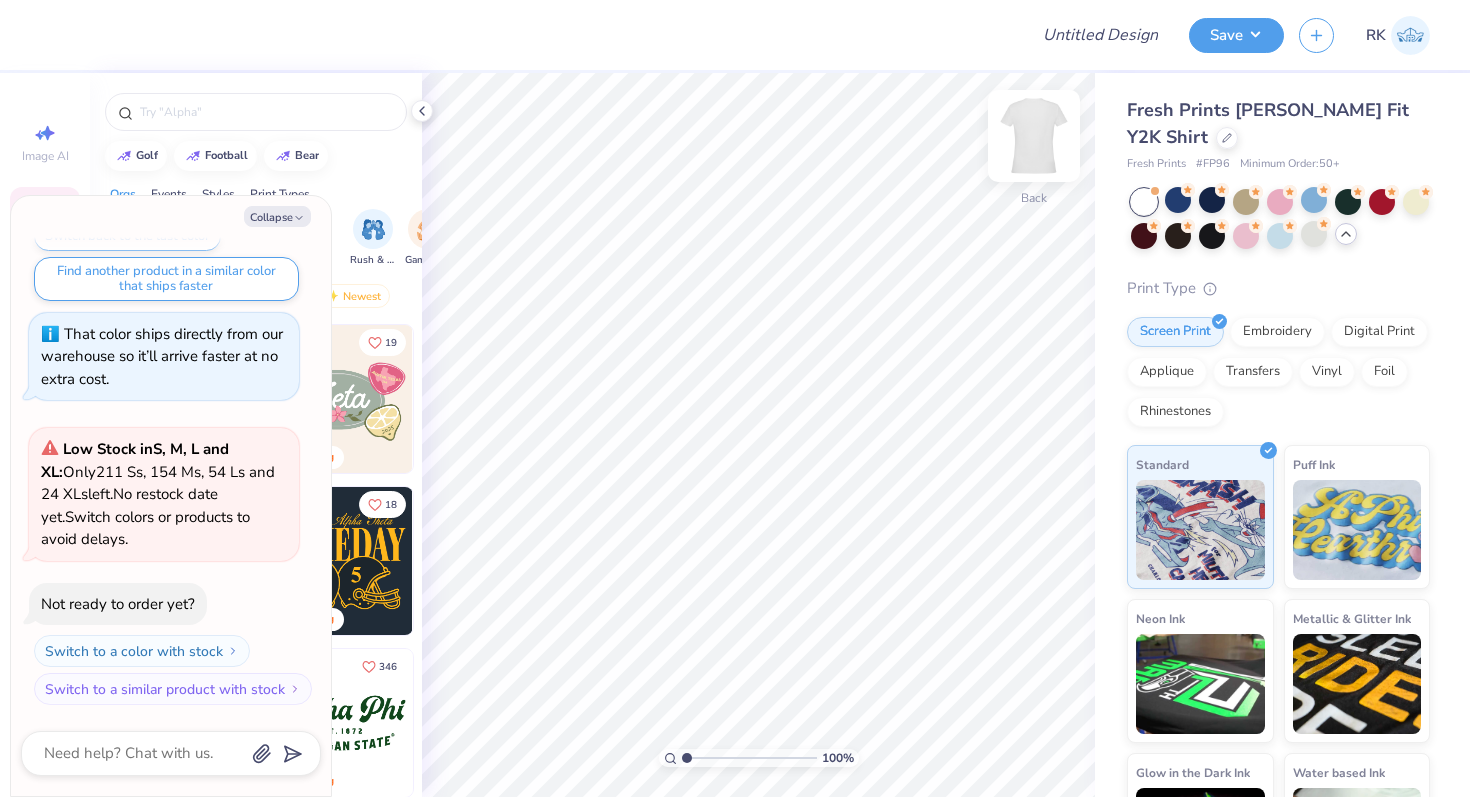 click at bounding box center [1034, 136] 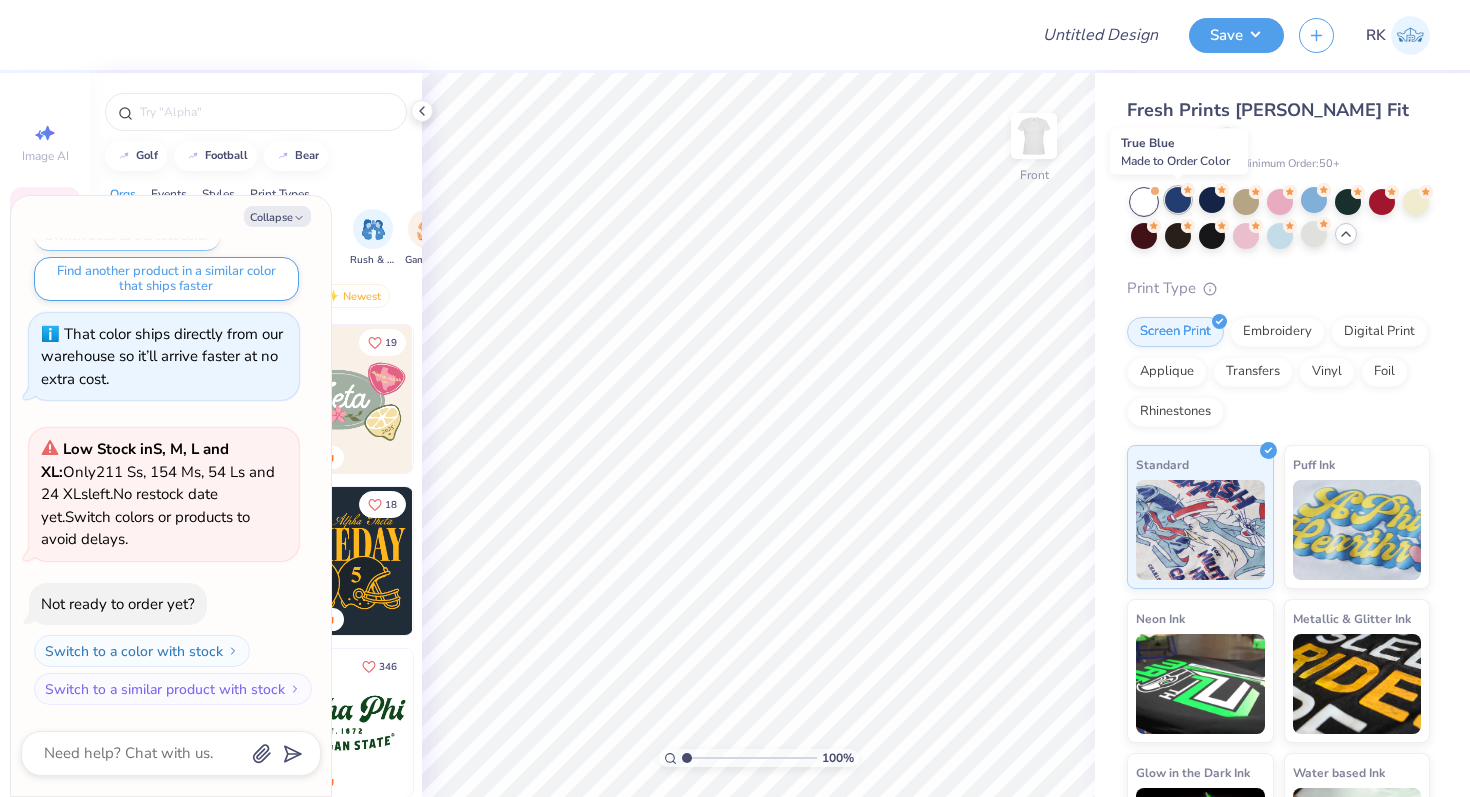 click at bounding box center (1178, 200) 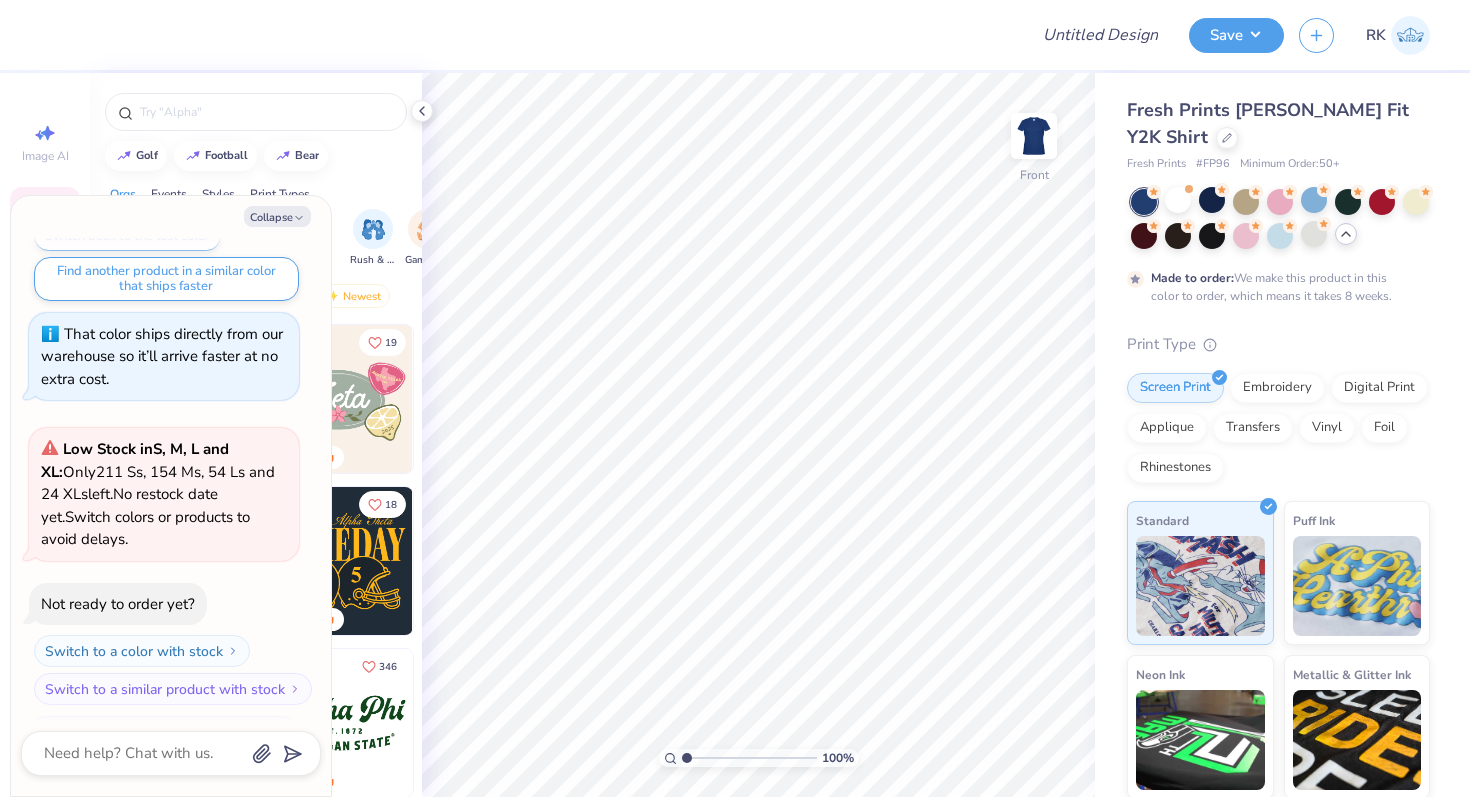 scroll, scrollTop: 327, scrollLeft: 0, axis: vertical 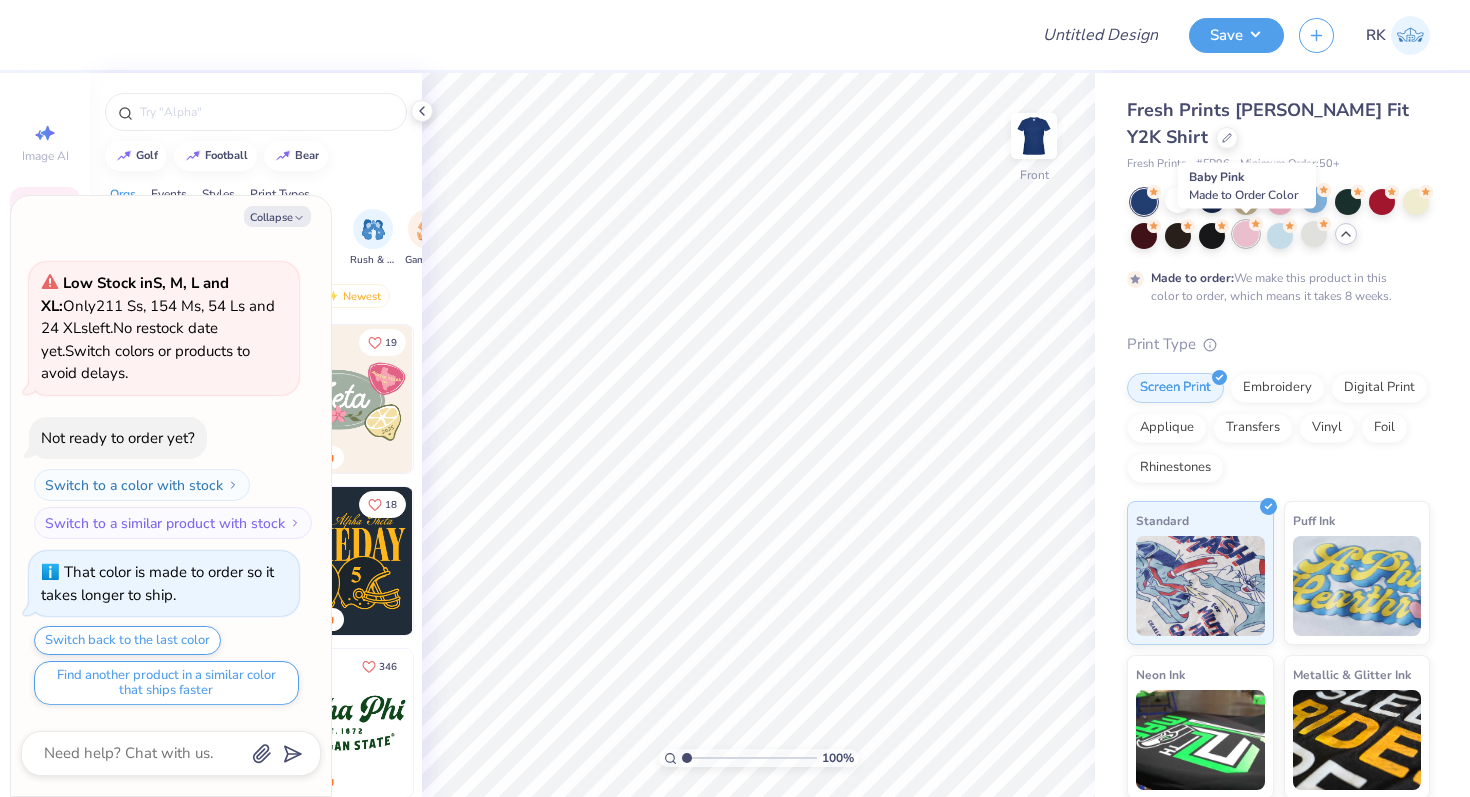 click 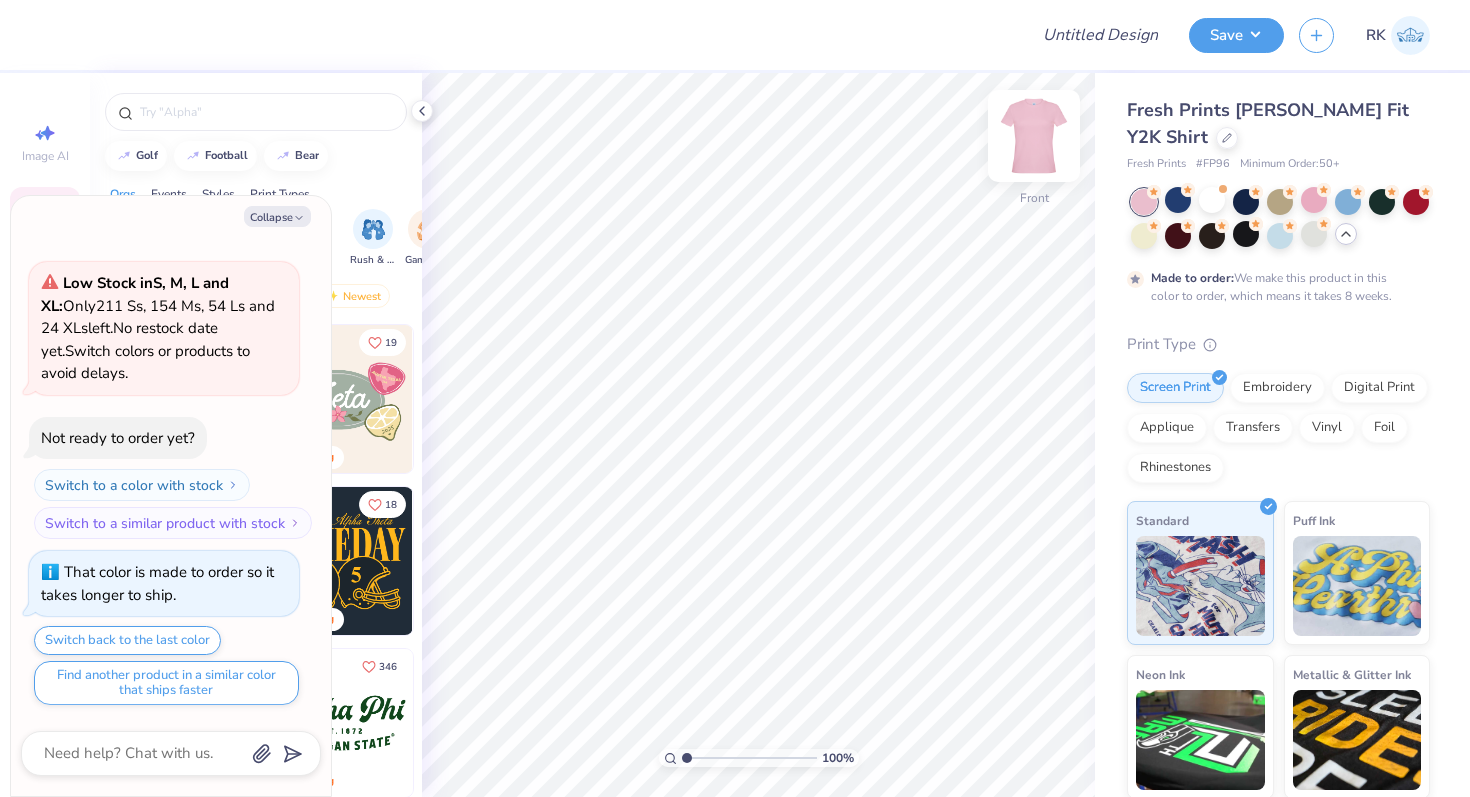 click at bounding box center [1034, 136] 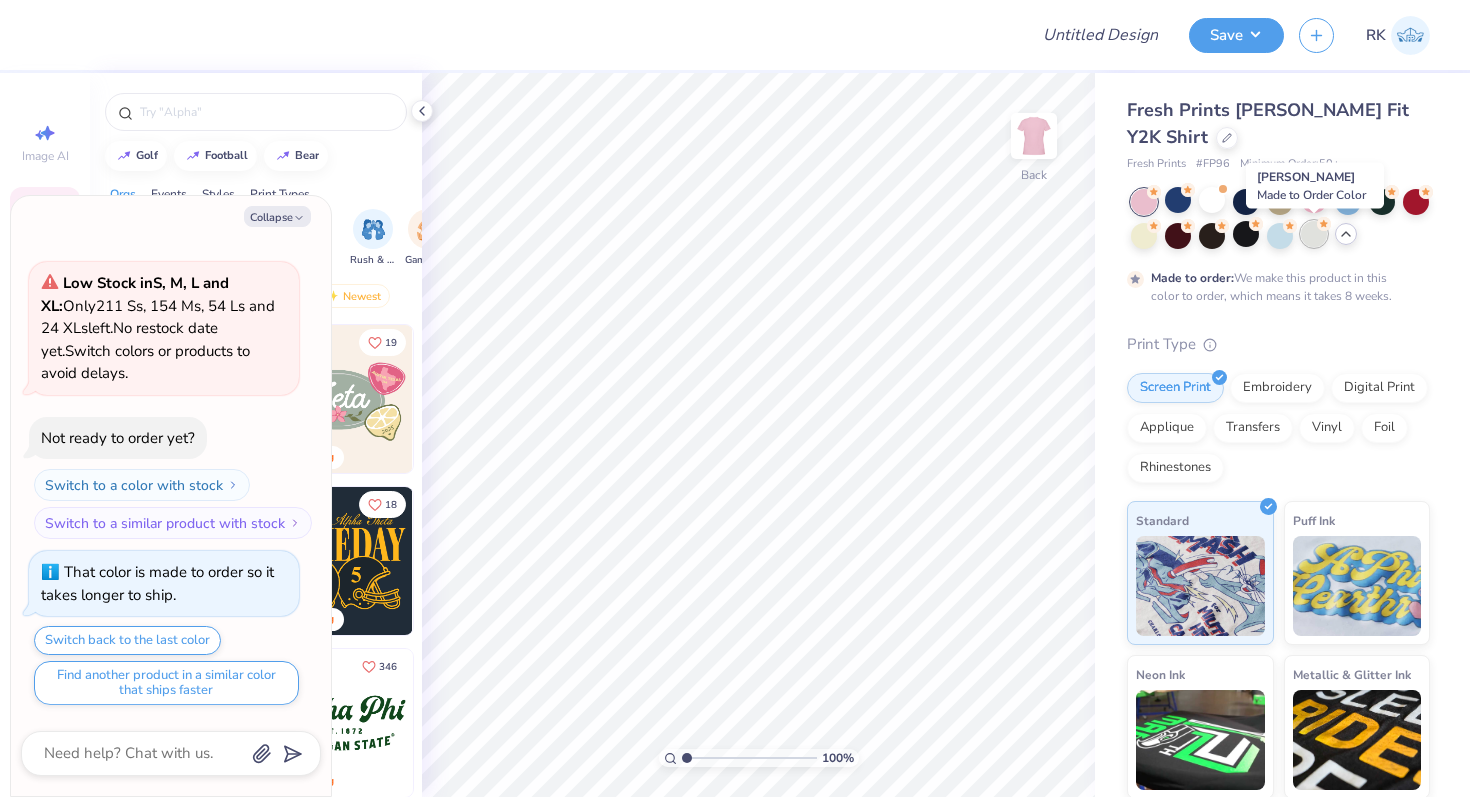 click at bounding box center [1314, 234] 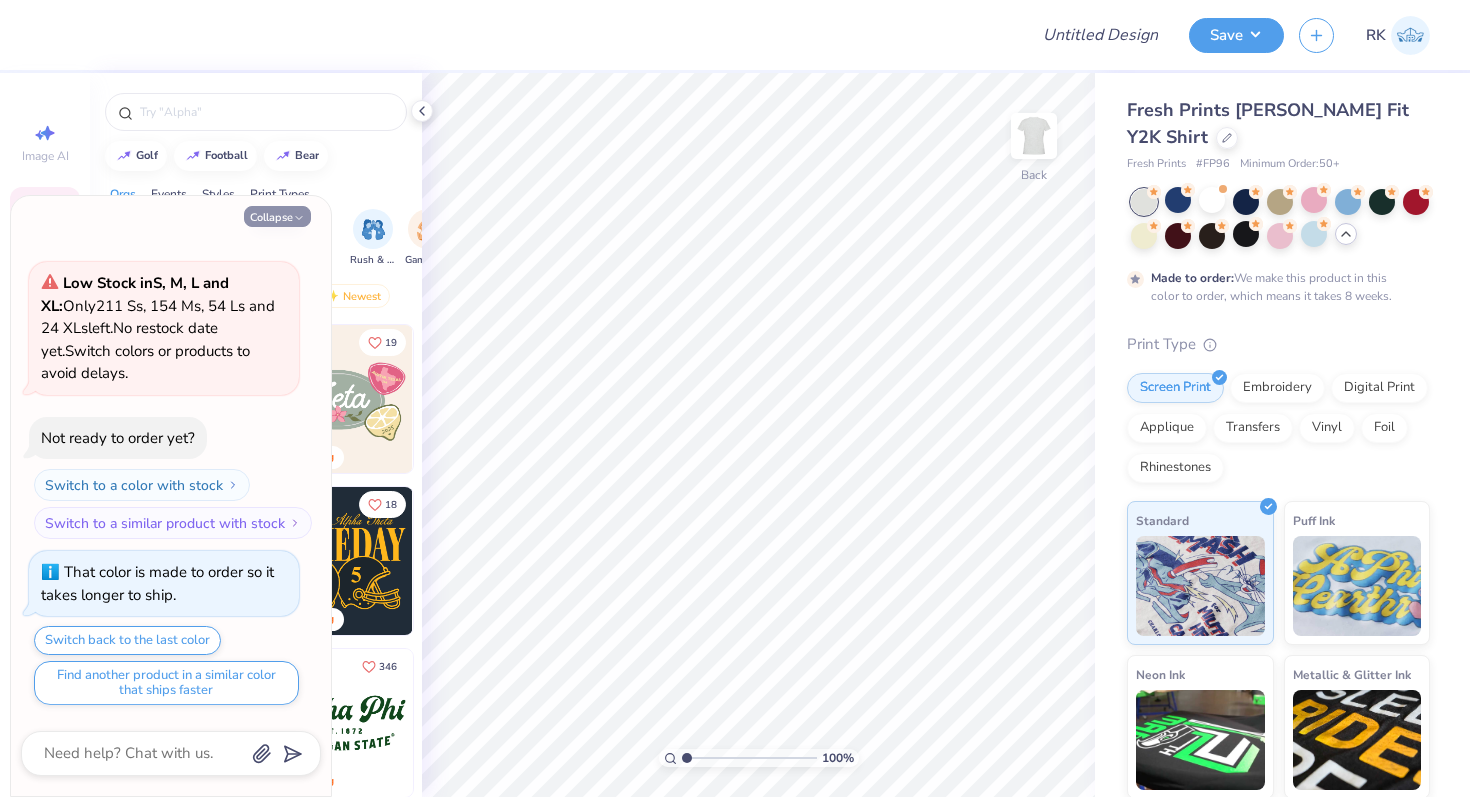 click on "Collapse" at bounding box center (277, 216) 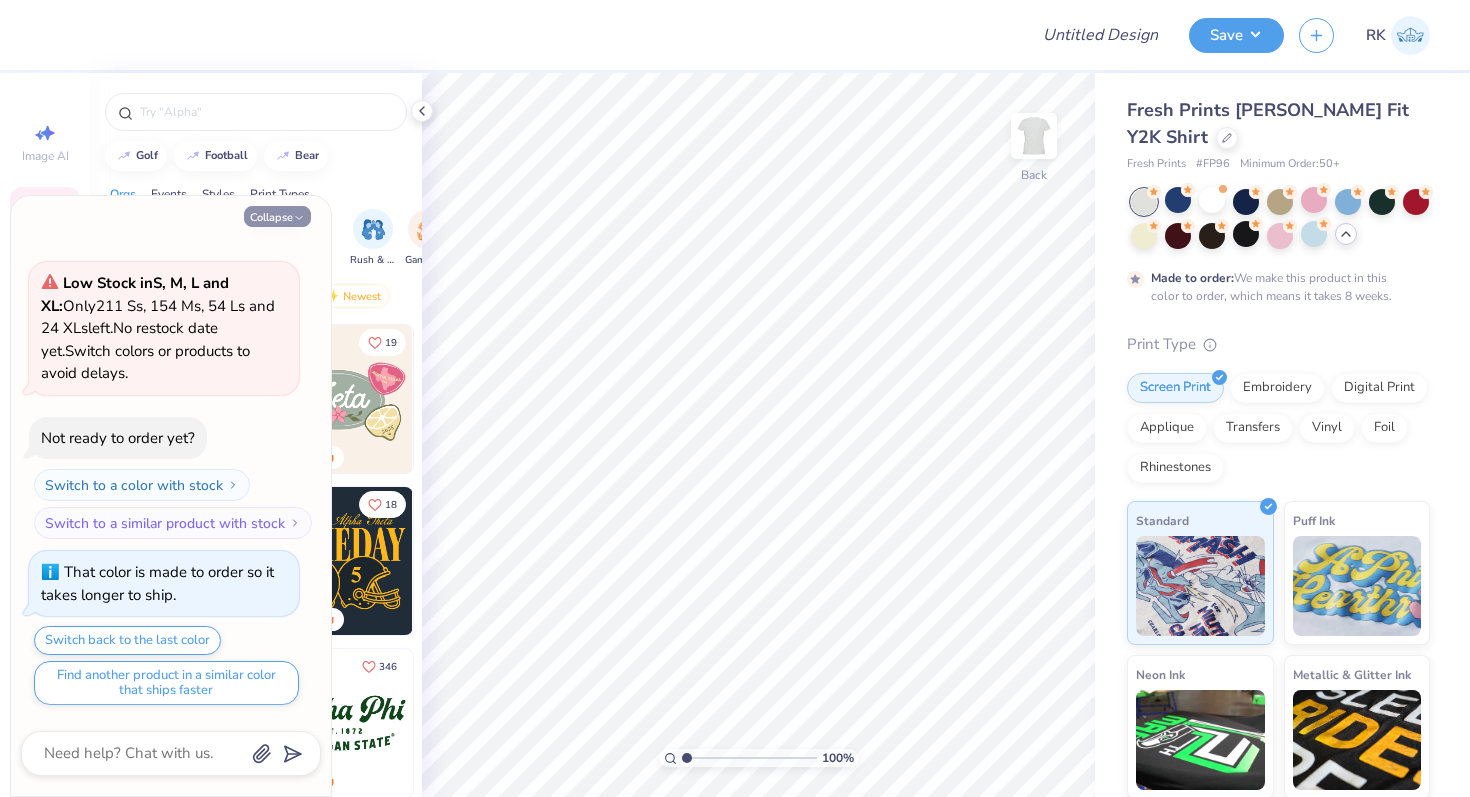 type on "x" 